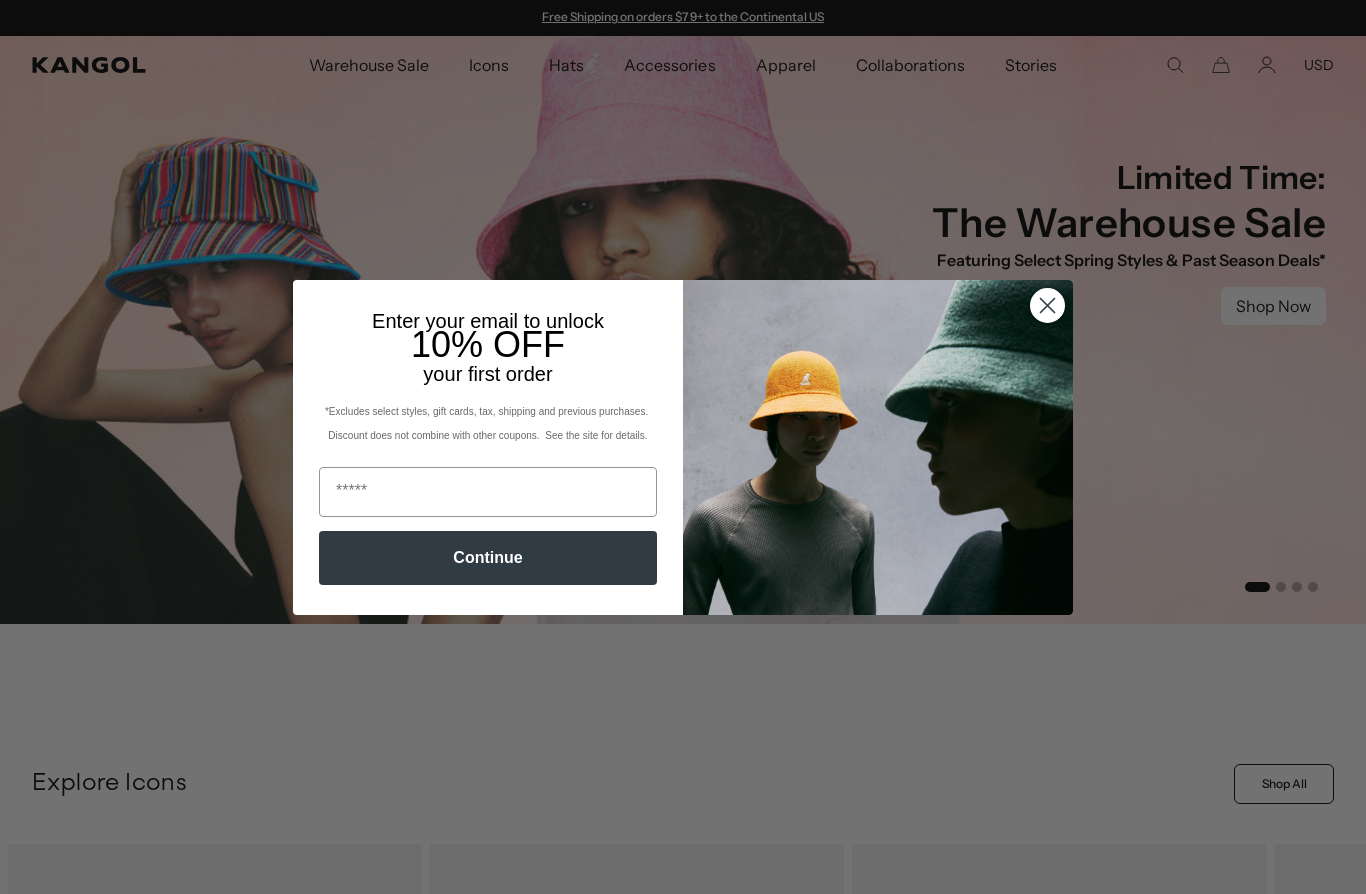 scroll, scrollTop: 0, scrollLeft: 0, axis: both 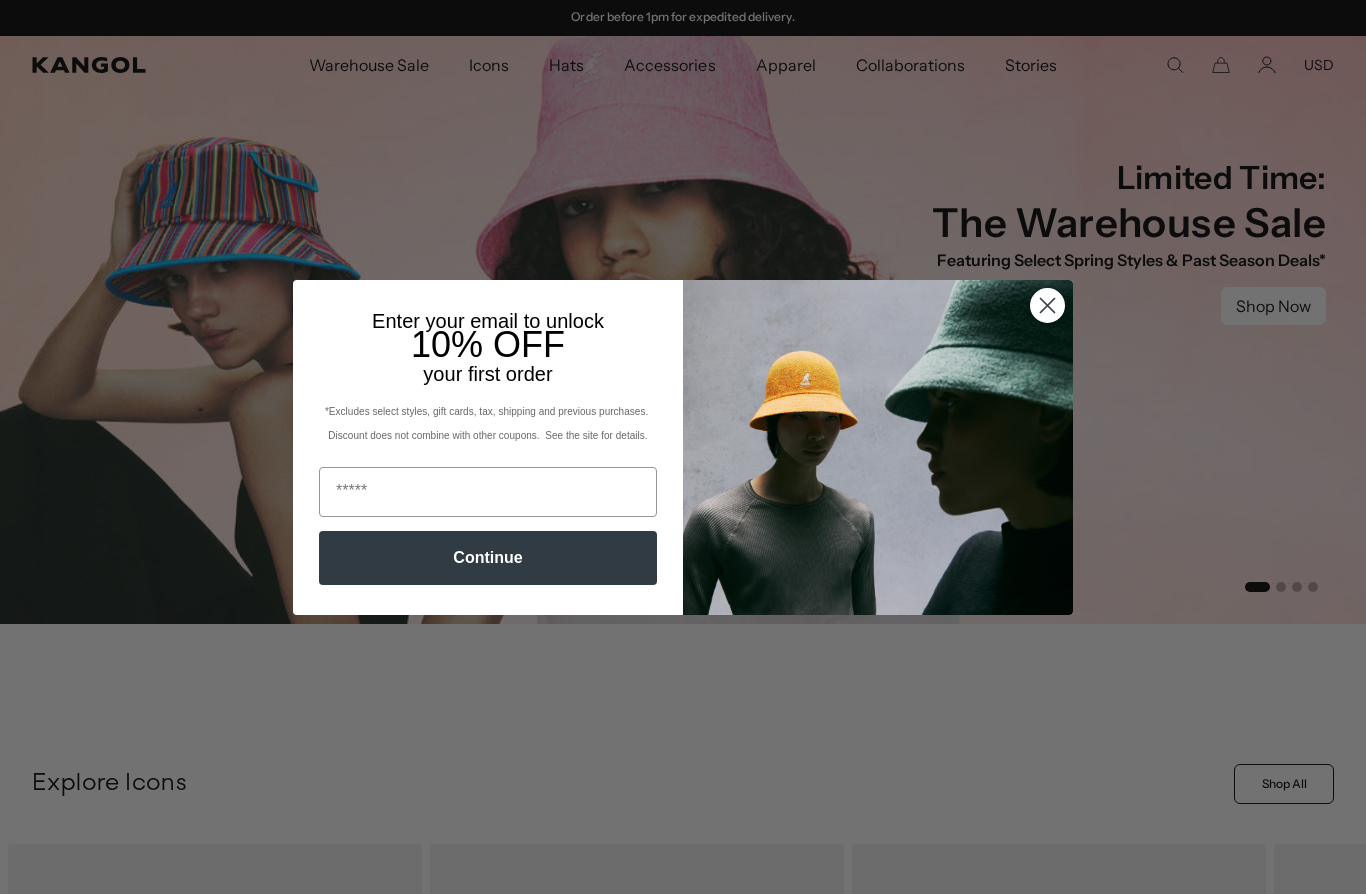 click at bounding box center (488, 492) 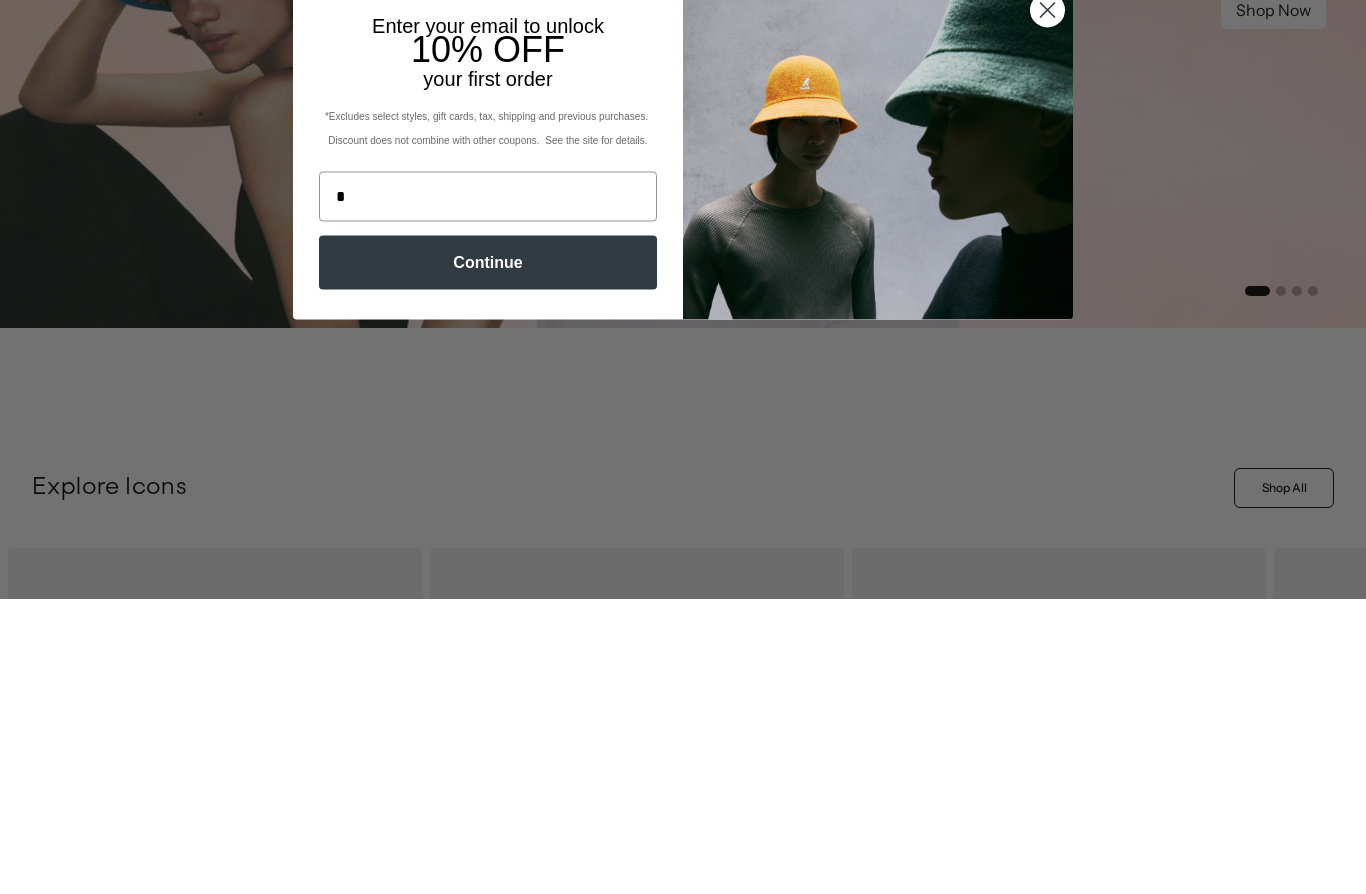 scroll, scrollTop: 0, scrollLeft: 0, axis: both 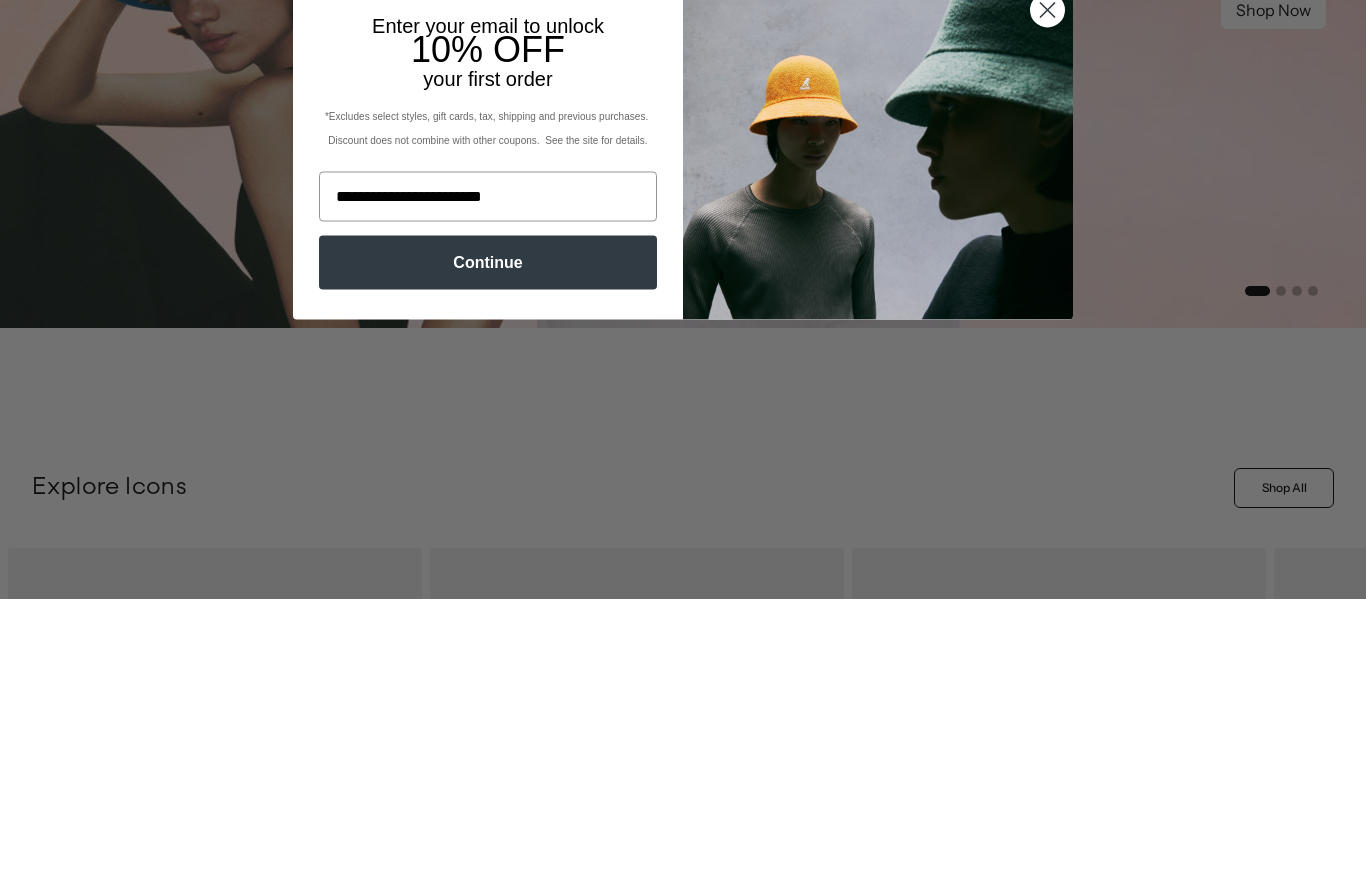 type on "**********" 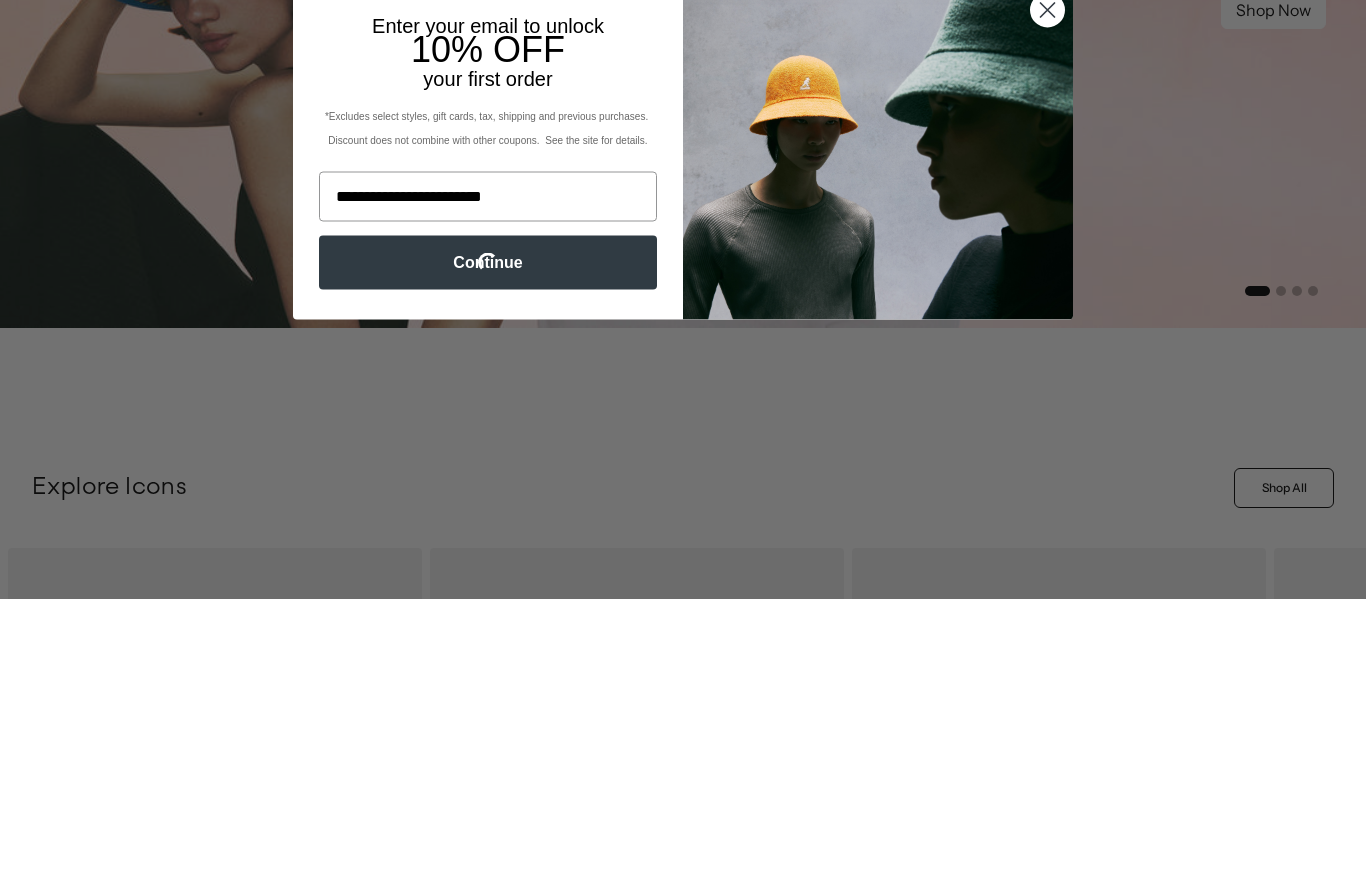 scroll, scrollTop: 296, scrollLeft: 0, axis: vertical 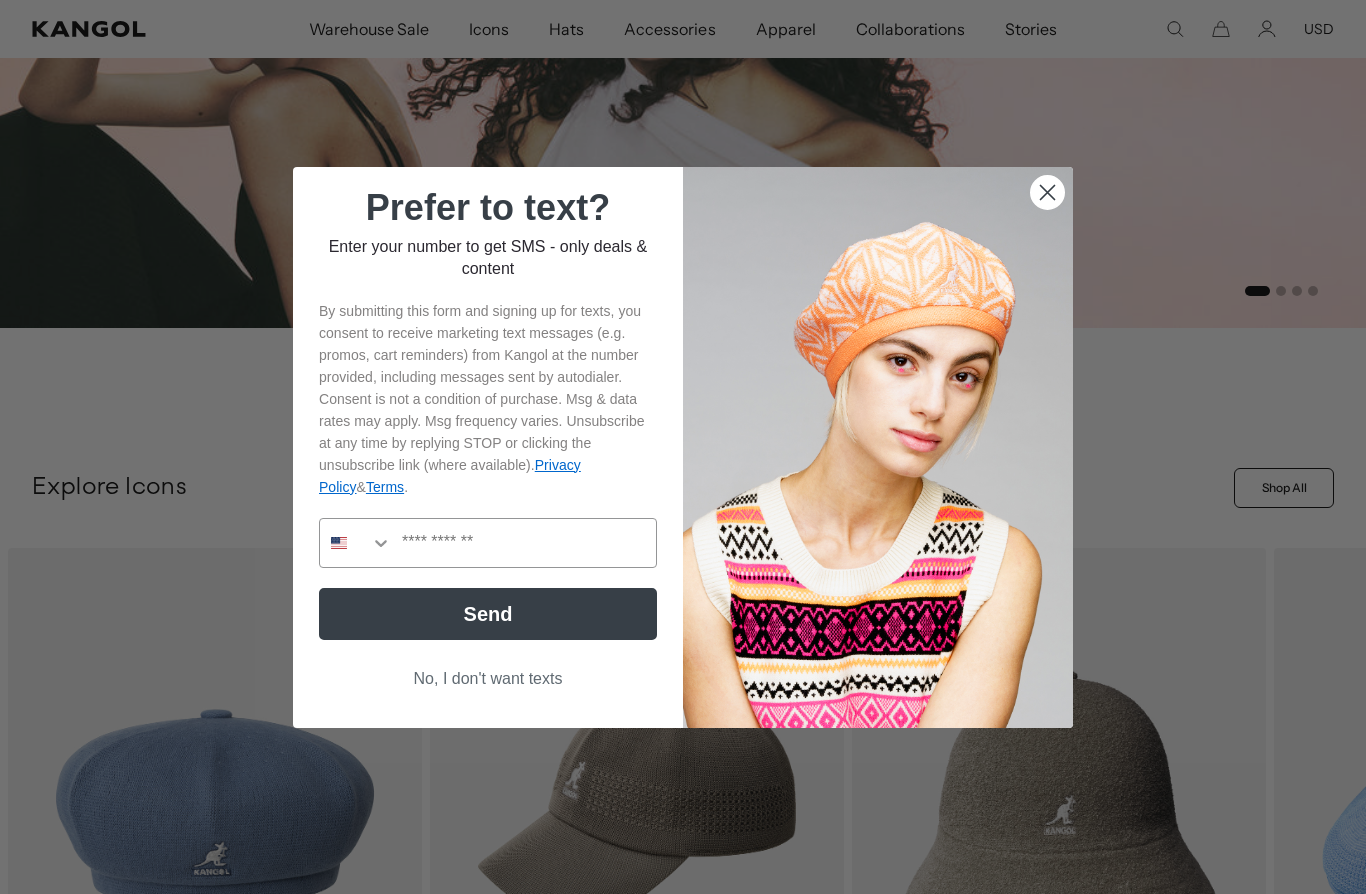 click at bounding box center (339, 543) 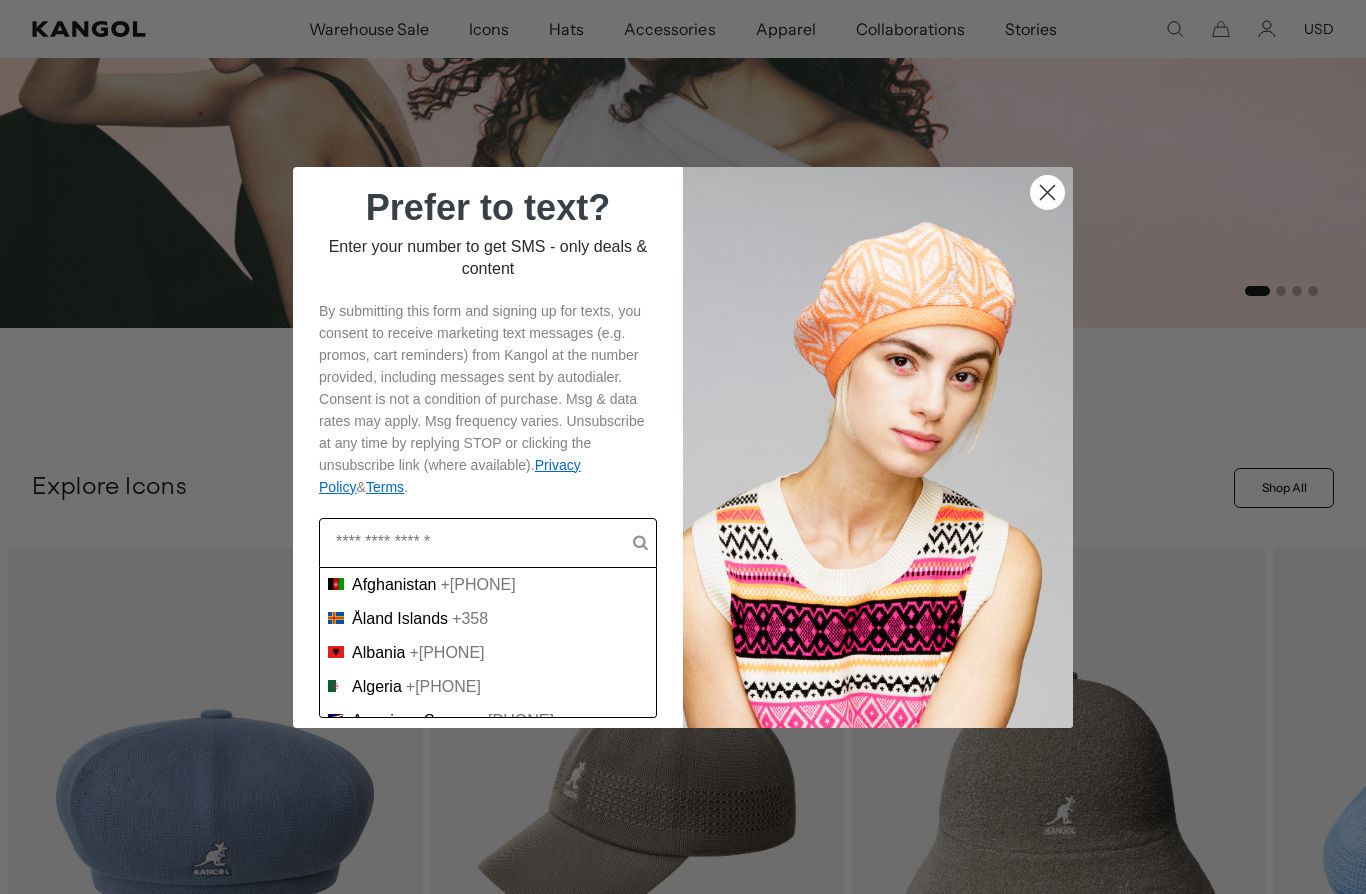 scroll, scrollTop: 295, scrollLeft: 0, axis: vertical 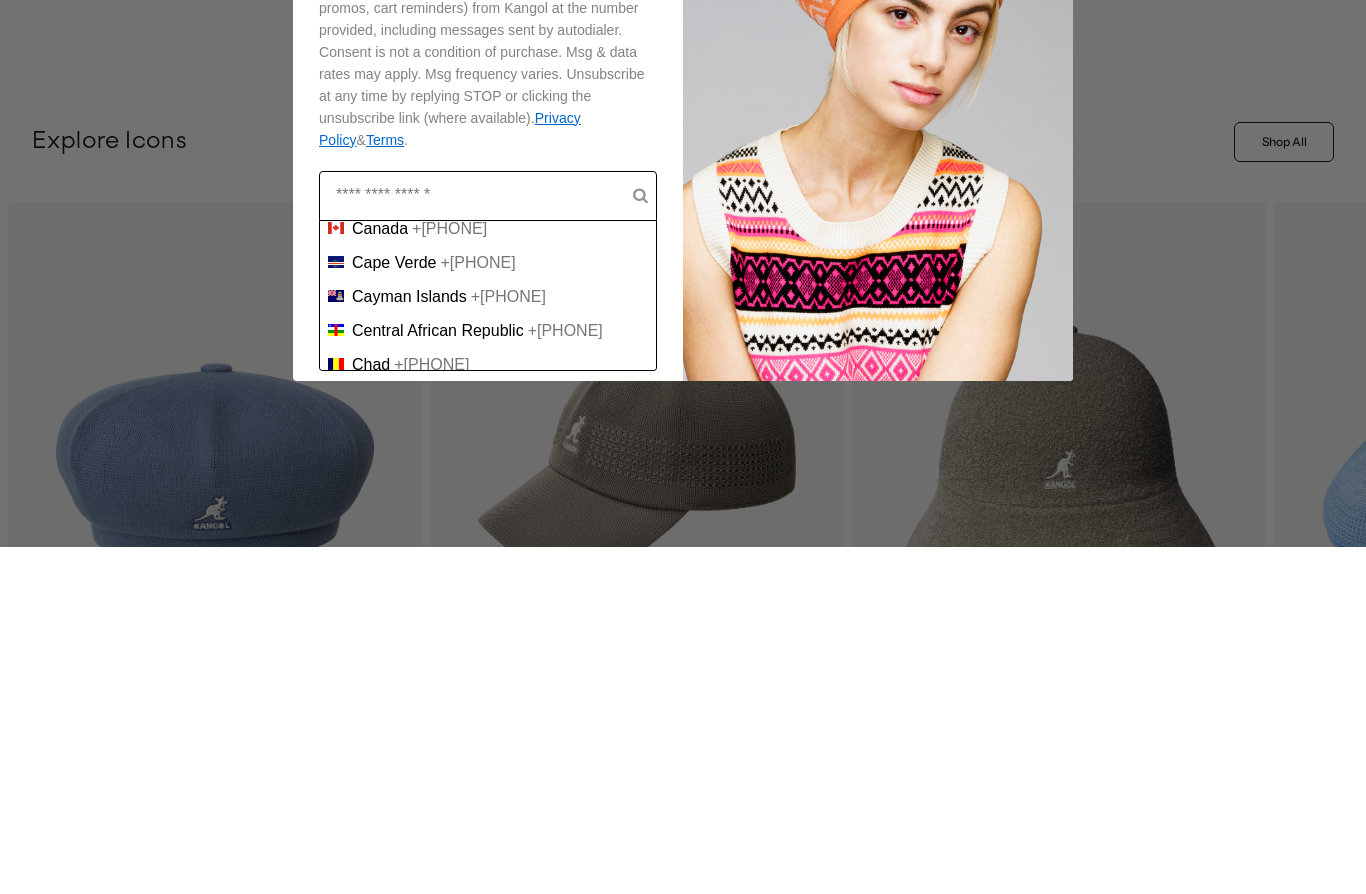 click on "Canada" at bounding box center [380, 576] 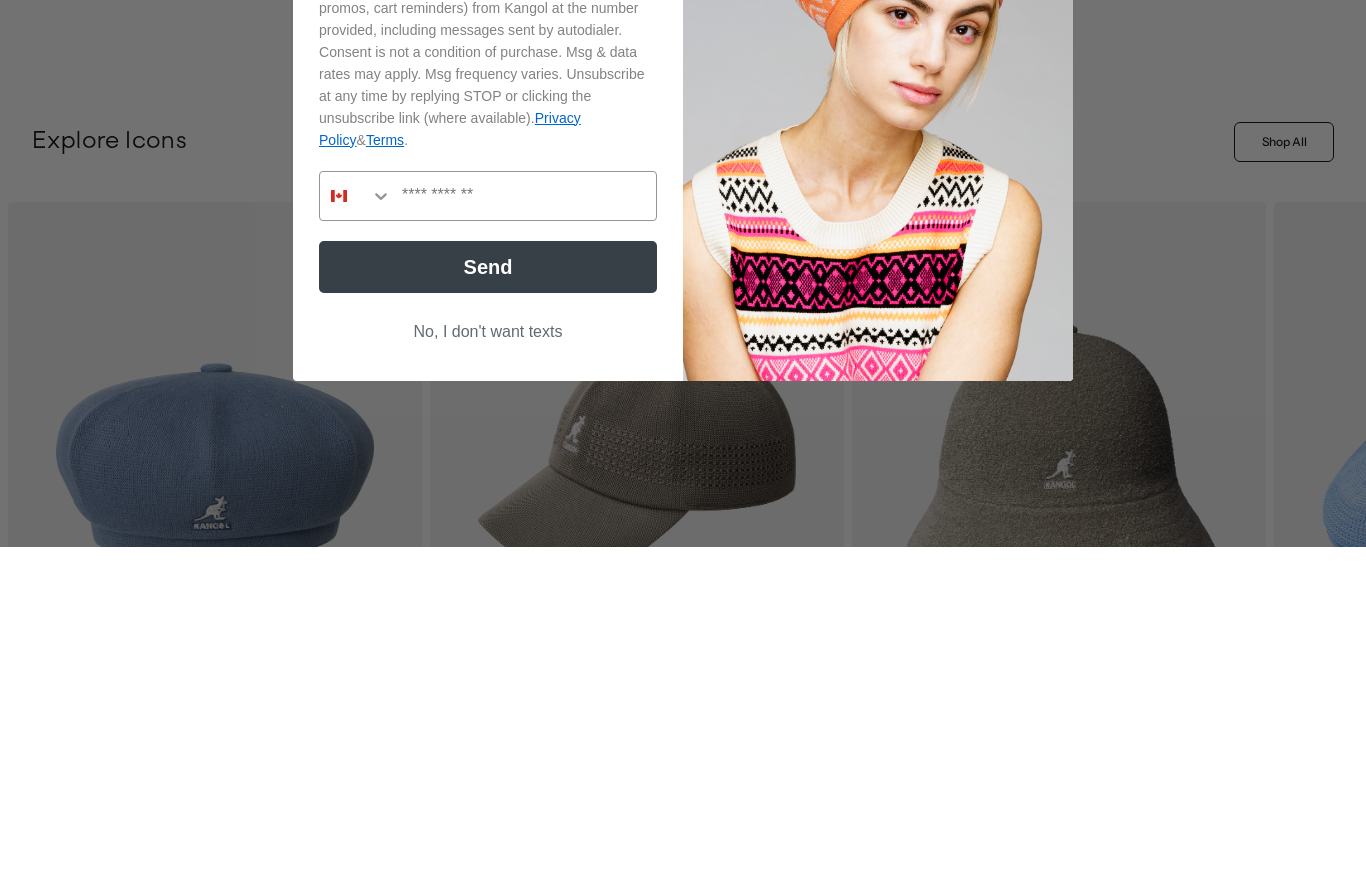 scroll, scrollTop: 643, scrollLeft: 0, axis: vertical 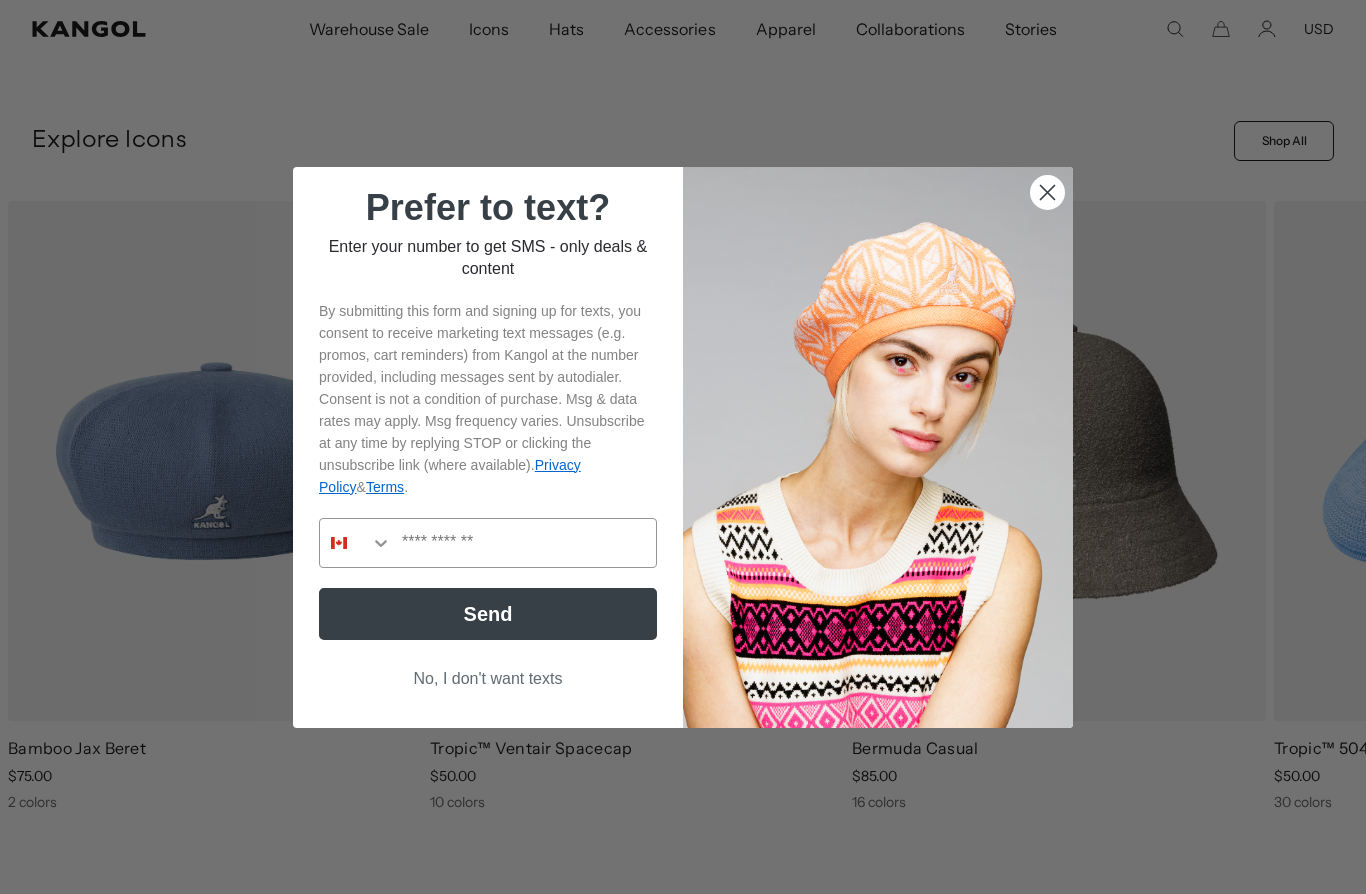 click 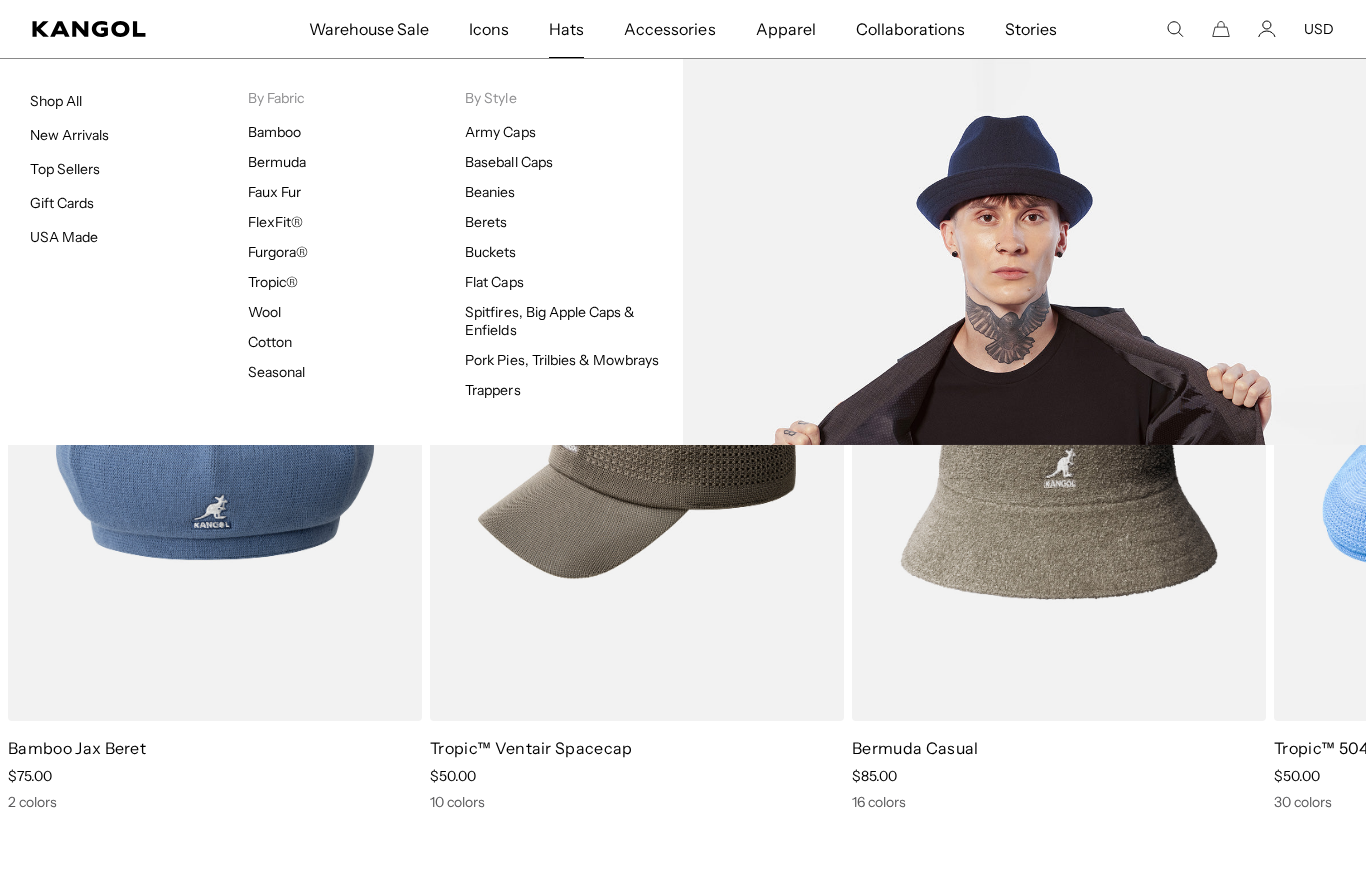 scroll, scrollTop: 0, scrollLeft: 0, axis: both 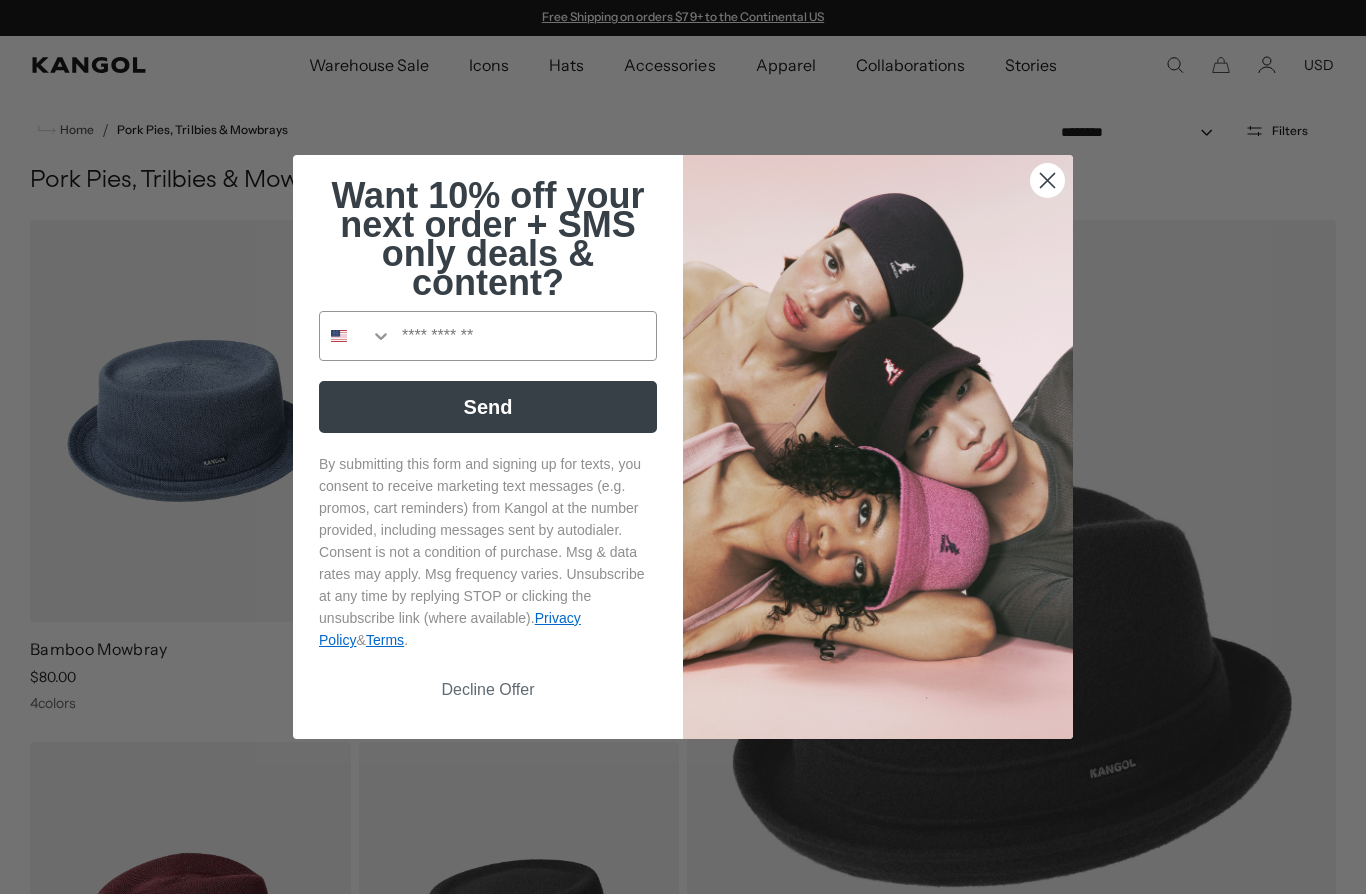 click at bounding box center [356, 336] 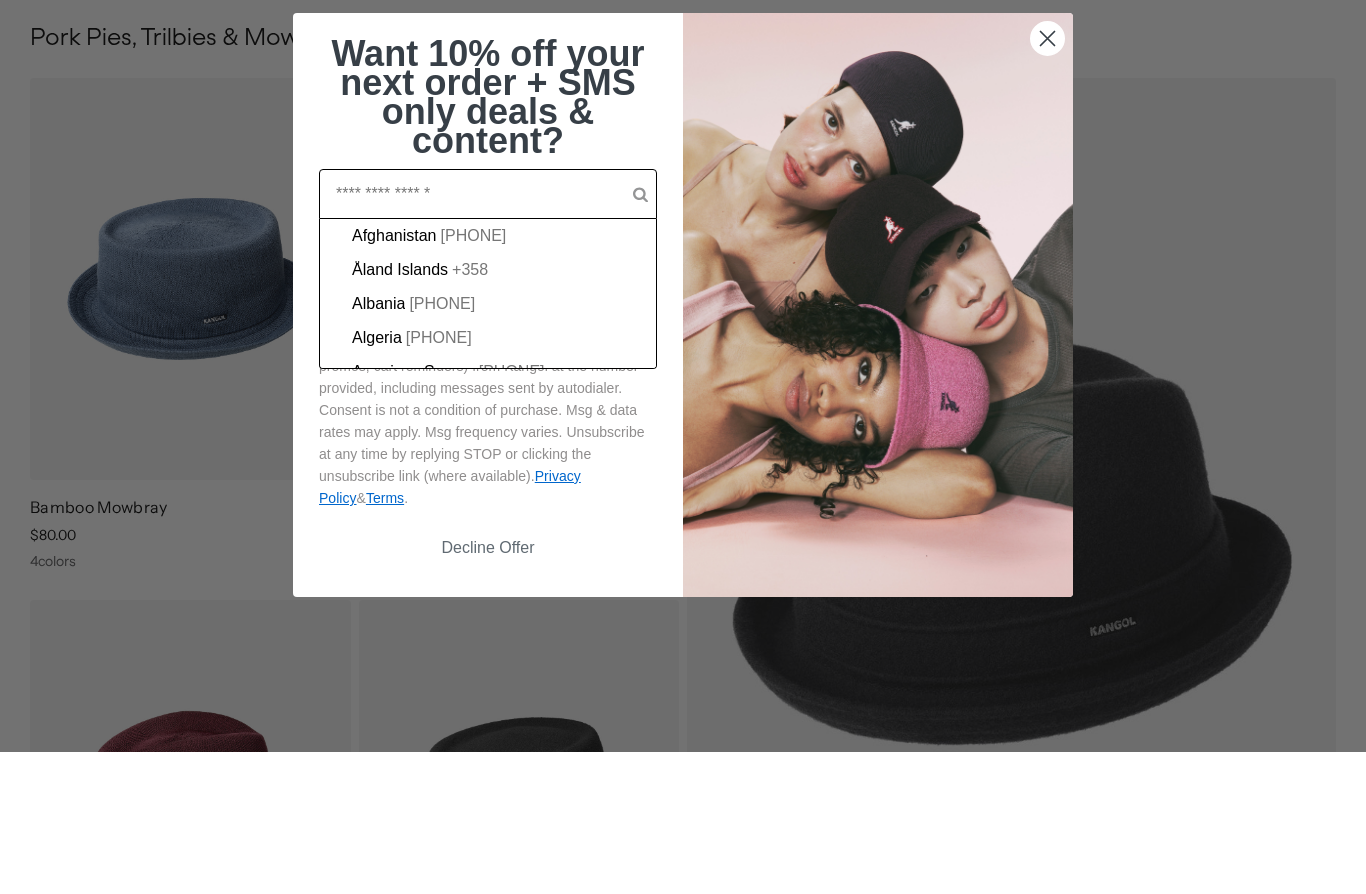 scroll, scrollTop: 0, scrollLeft: 412, axis: horizontal 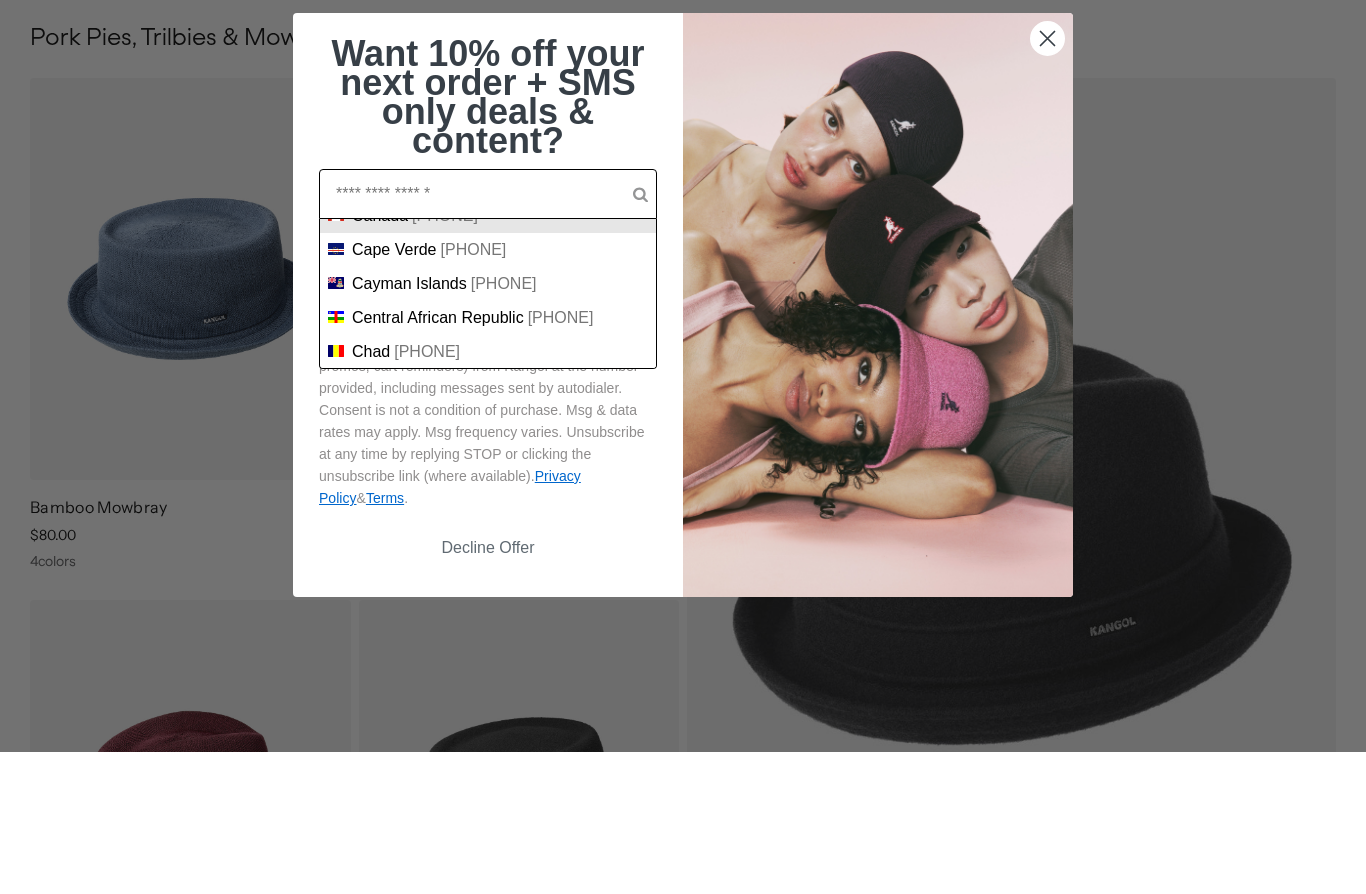 click on "Canada" at bounding box center [380, 358] 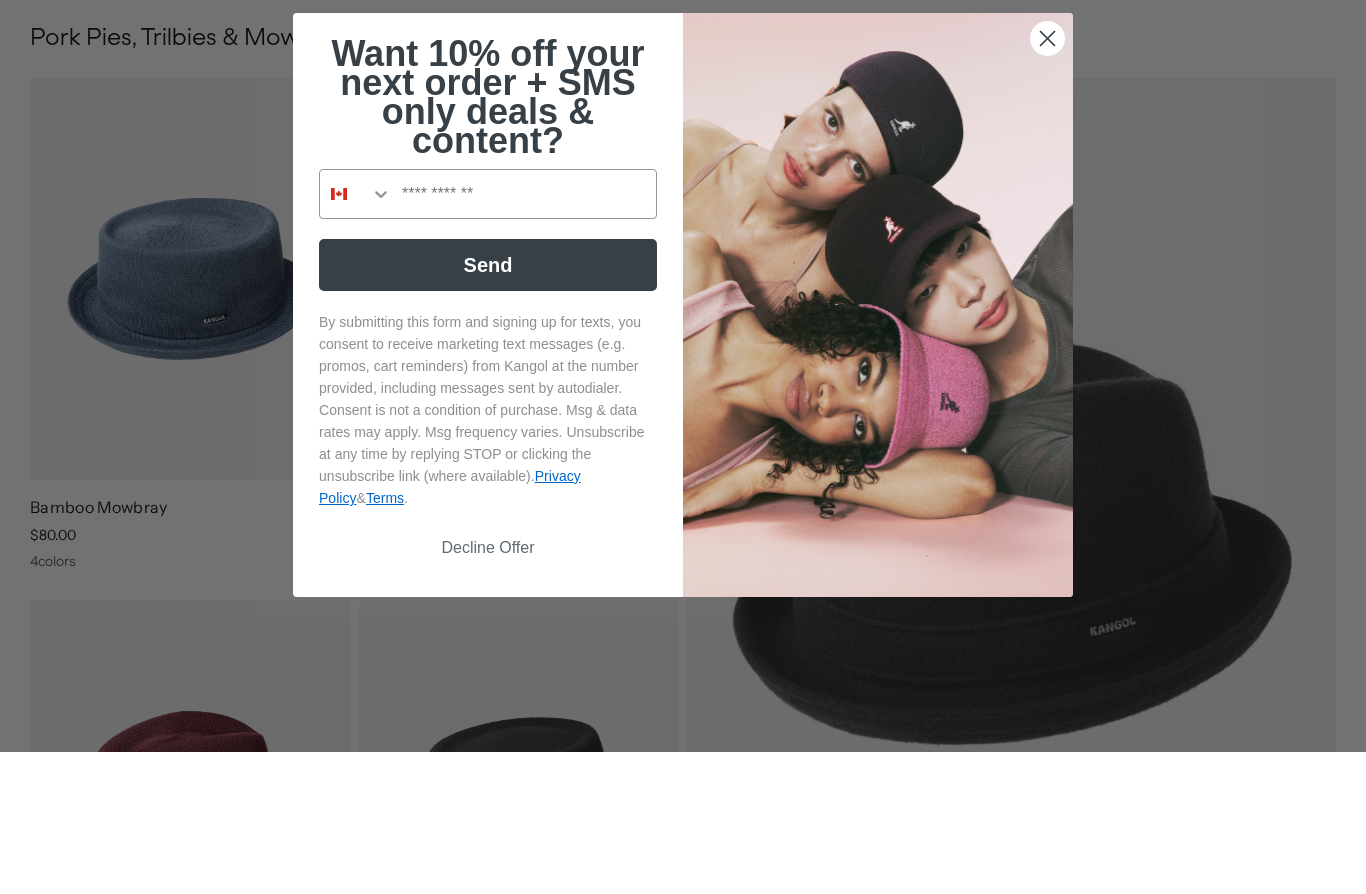 scroll, scrollTop: 142, scrollLeft: 0, axis: vertical 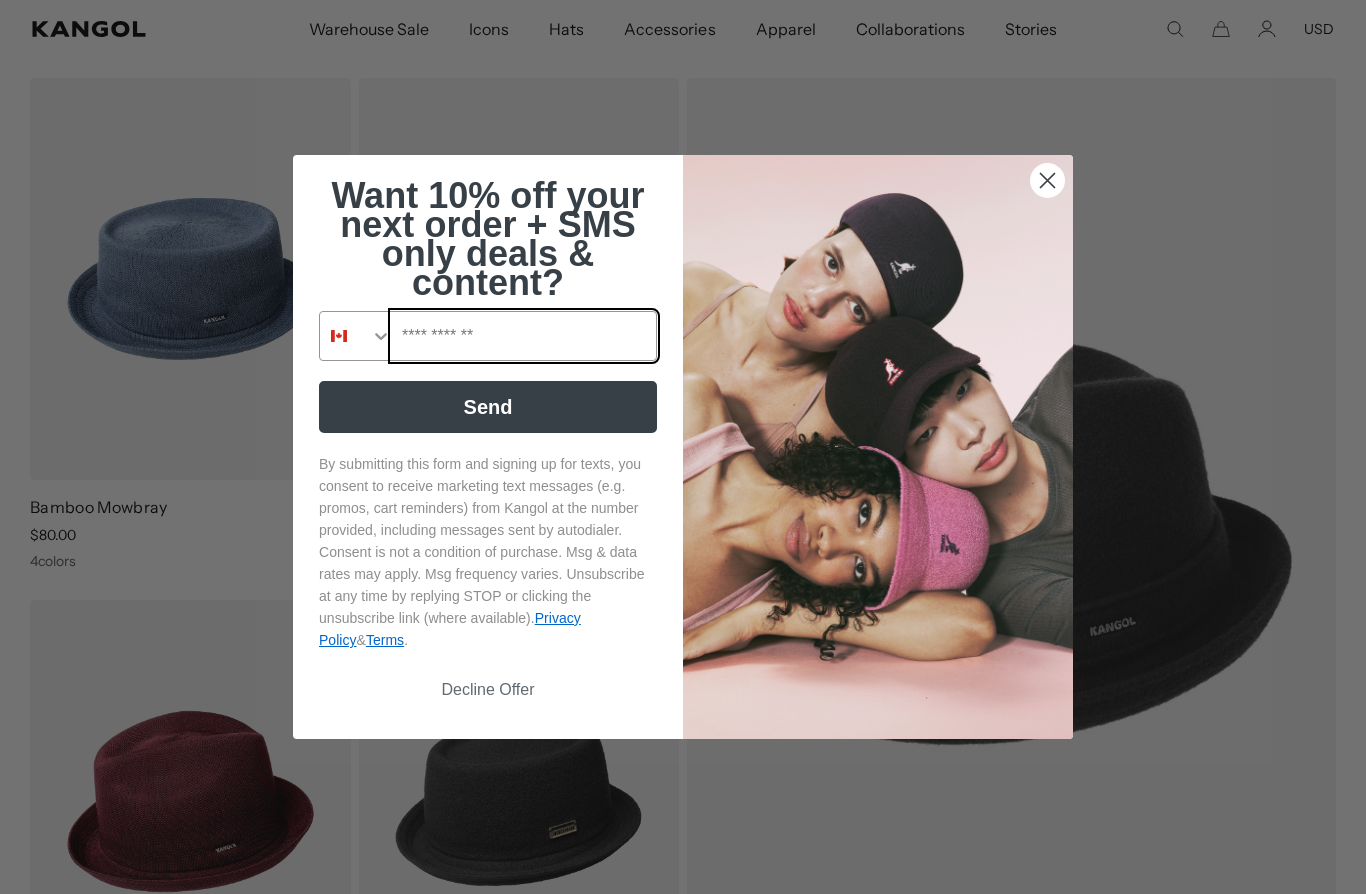 click at bounding box center (524, 336) 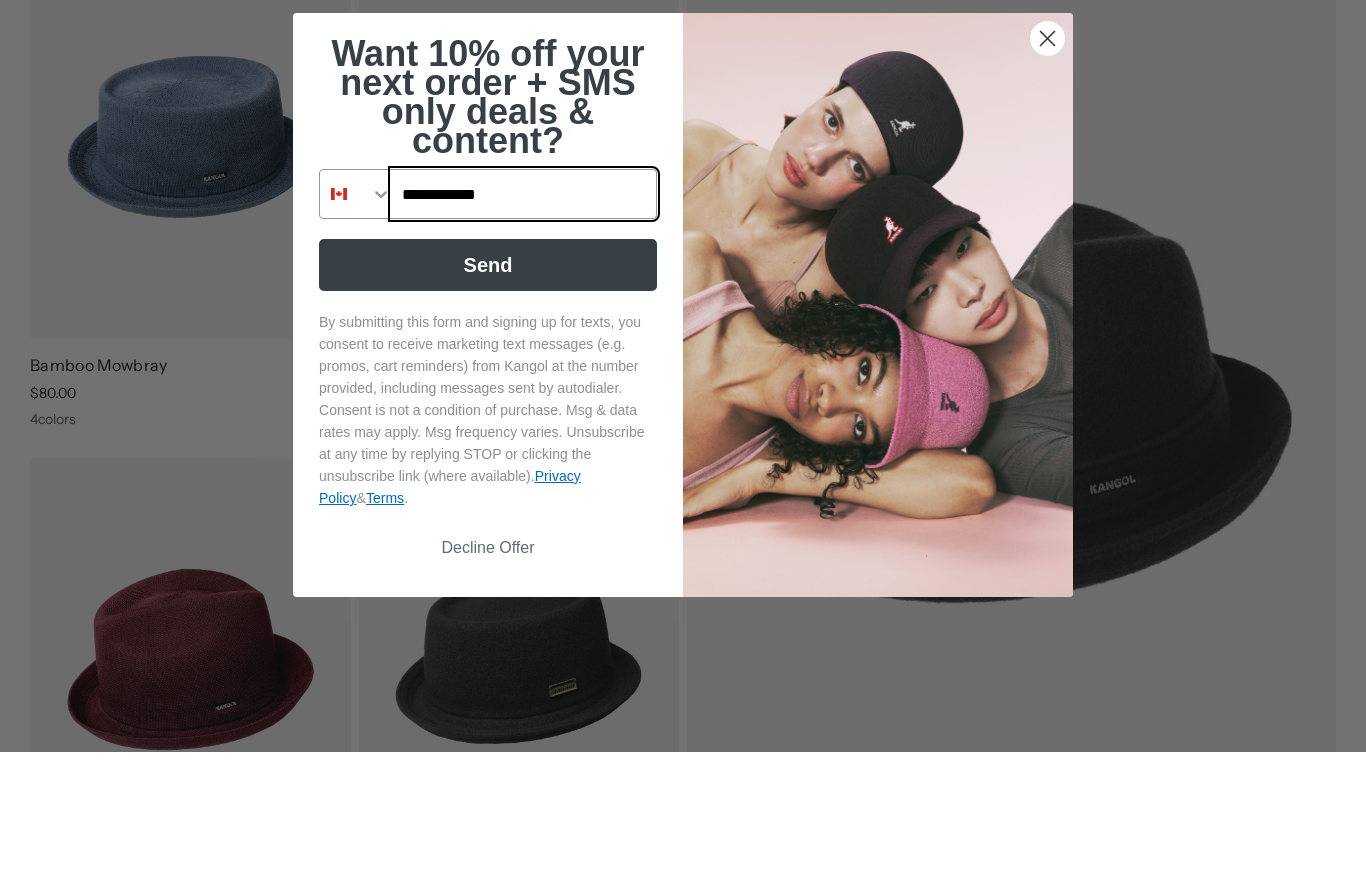 scroll, scrollTop: 0, scrollLeft: 0, axis: both 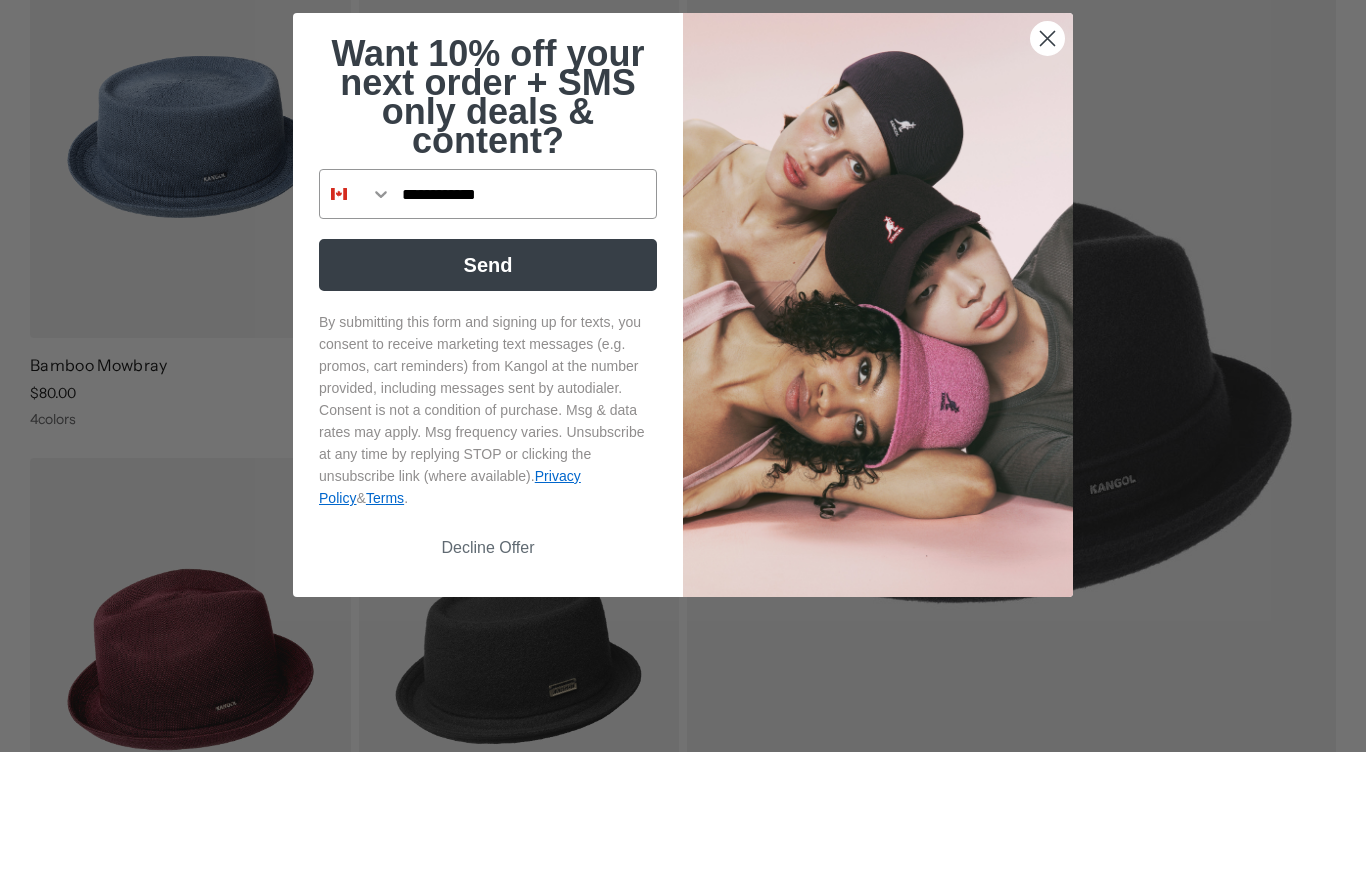 click on "Send" at bounding box center [488, 407] 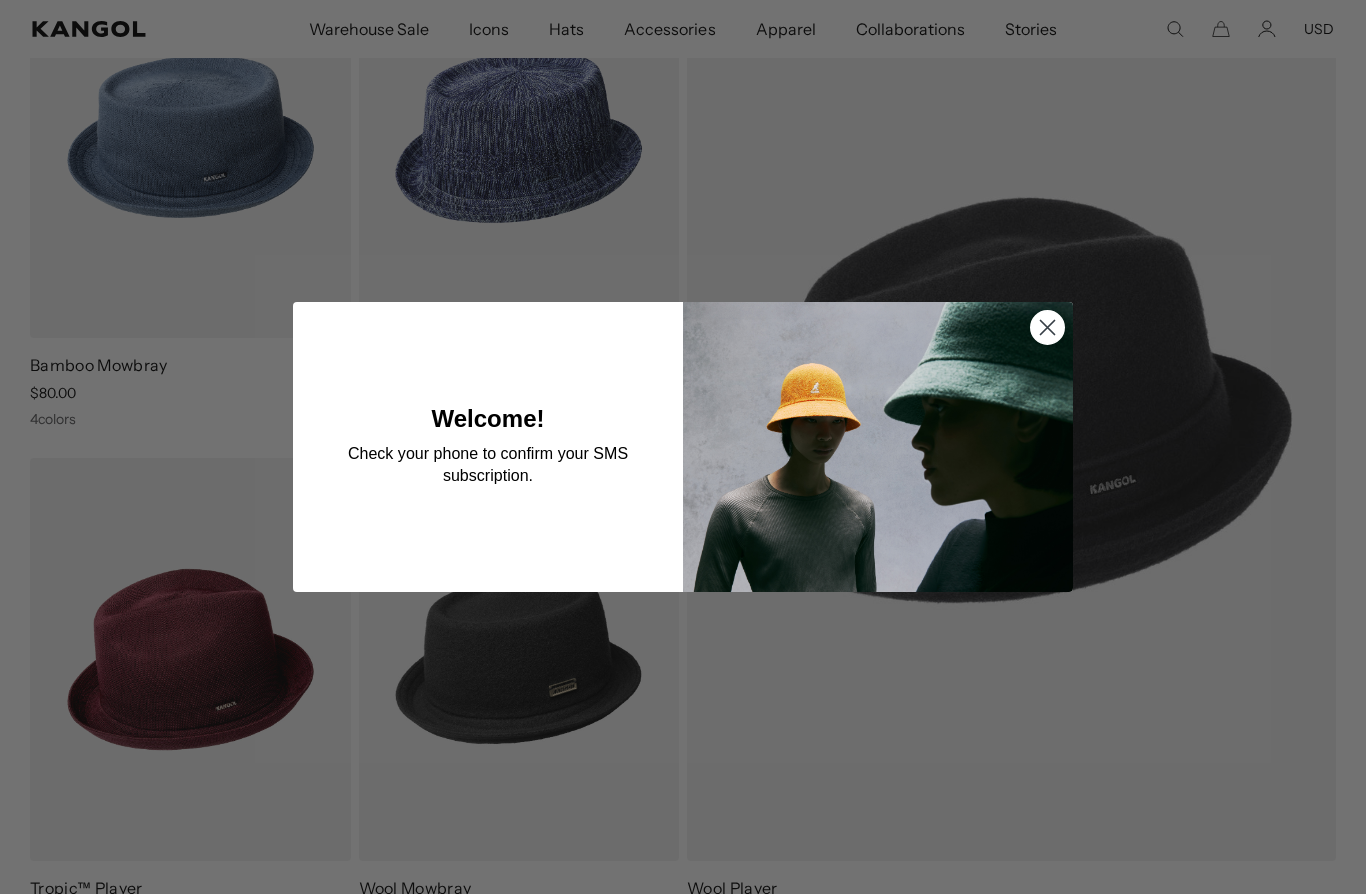 scroll, scrollTop: 0, scrollLeft: 0, axis: both 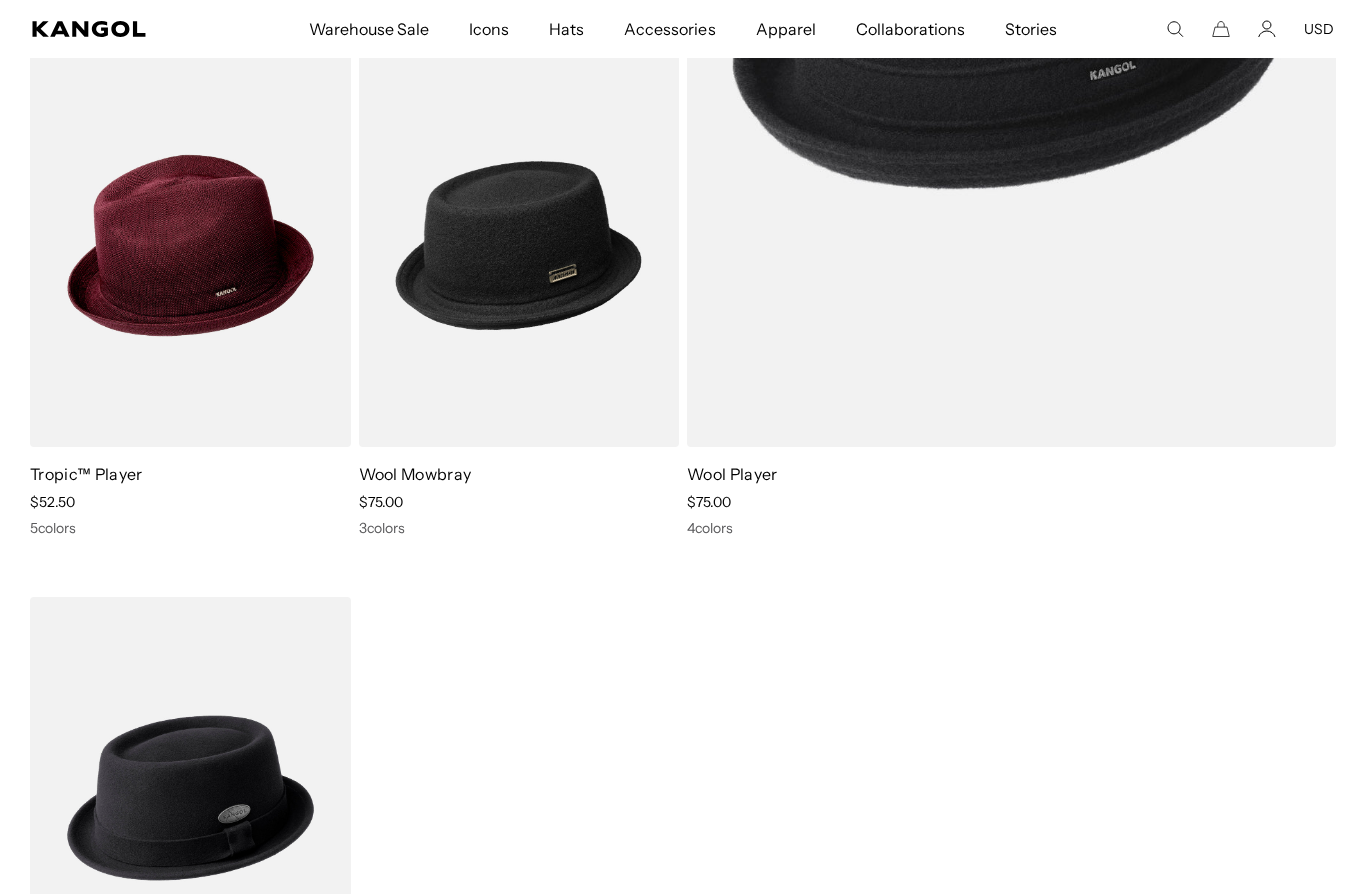 click at bounding box center (0, 0) 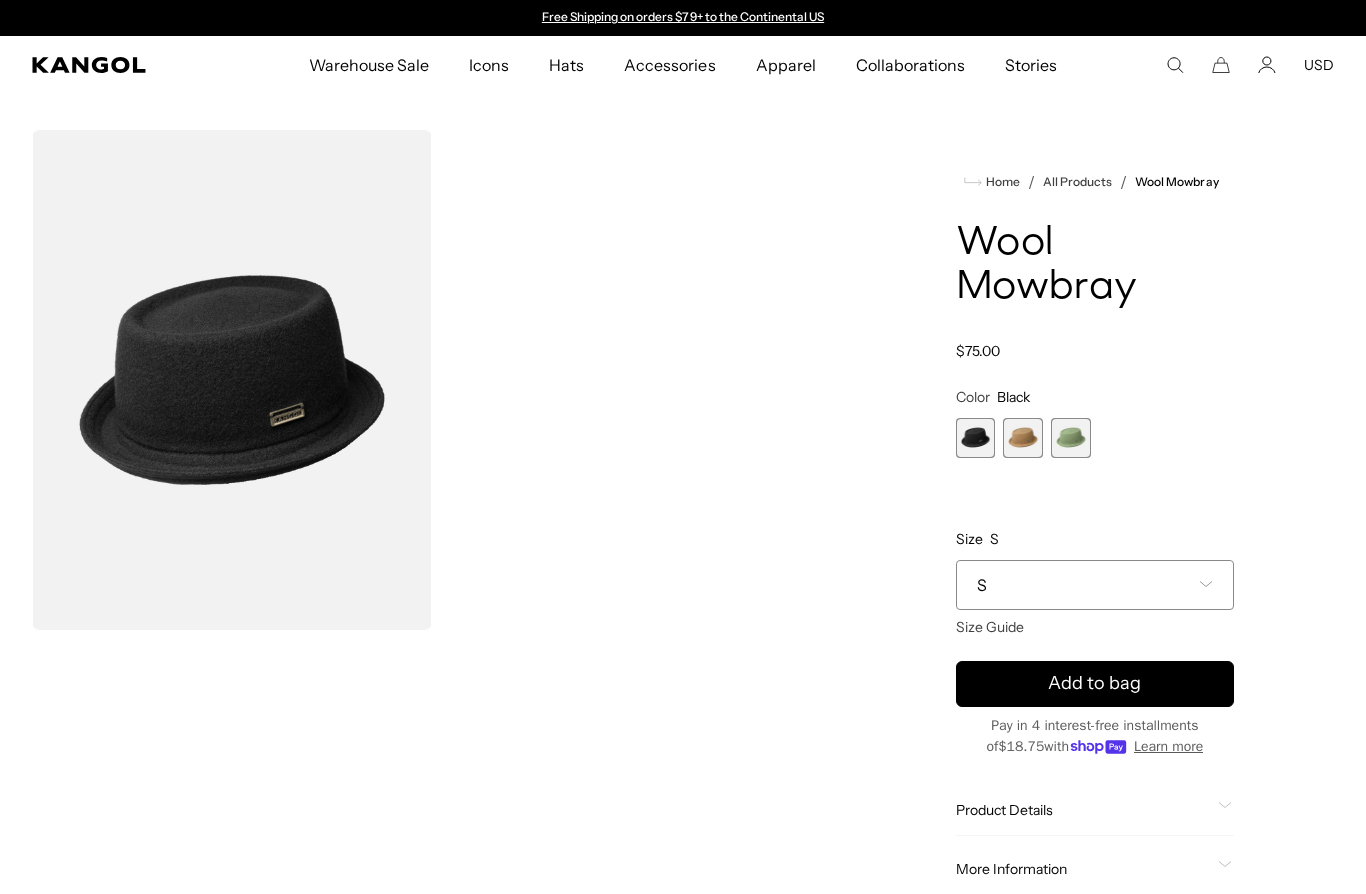 scroll, scrollTop: 0, scrollLeft: 0, axis: both 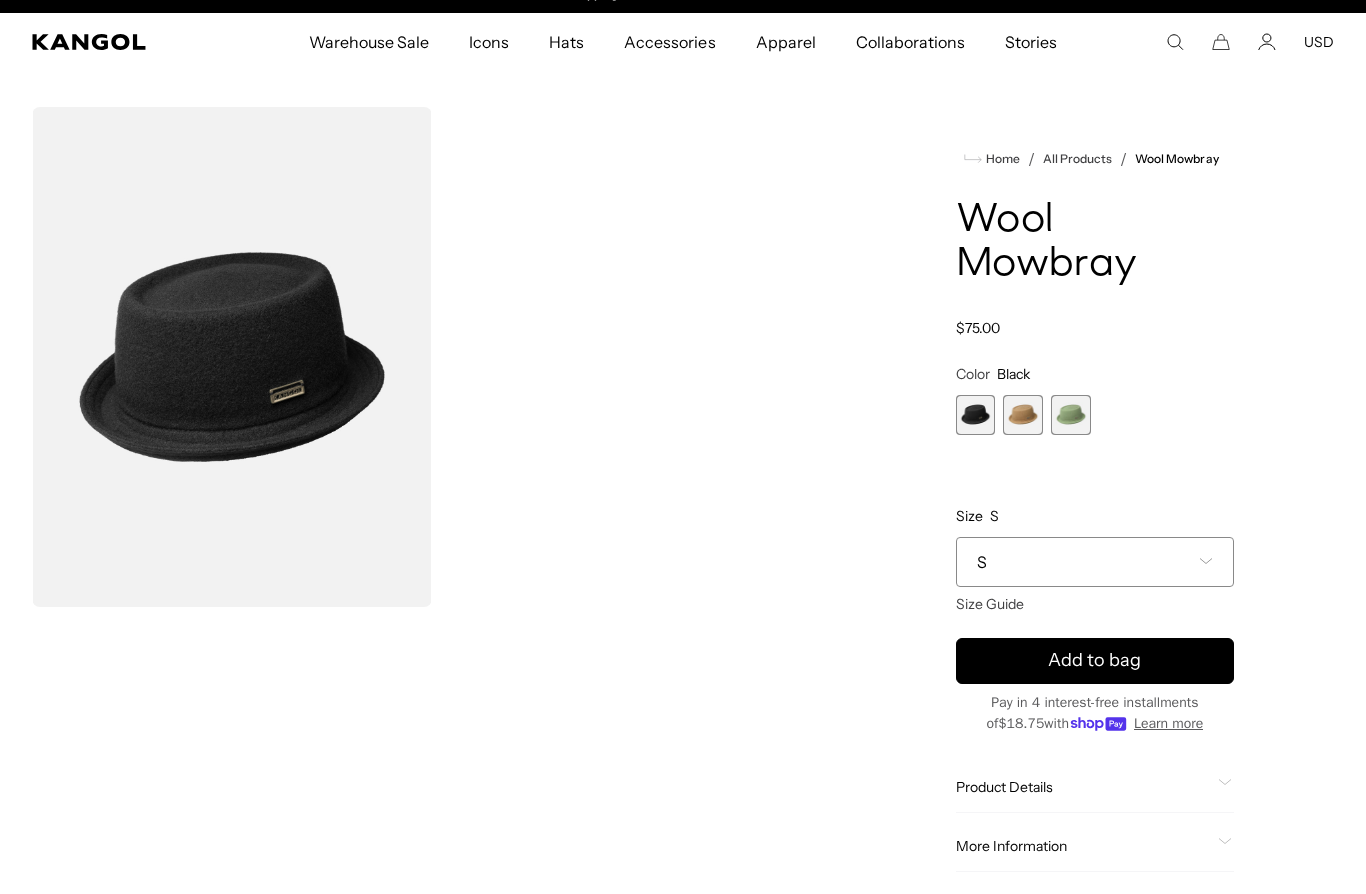 click at bounding box center (1023, 415) 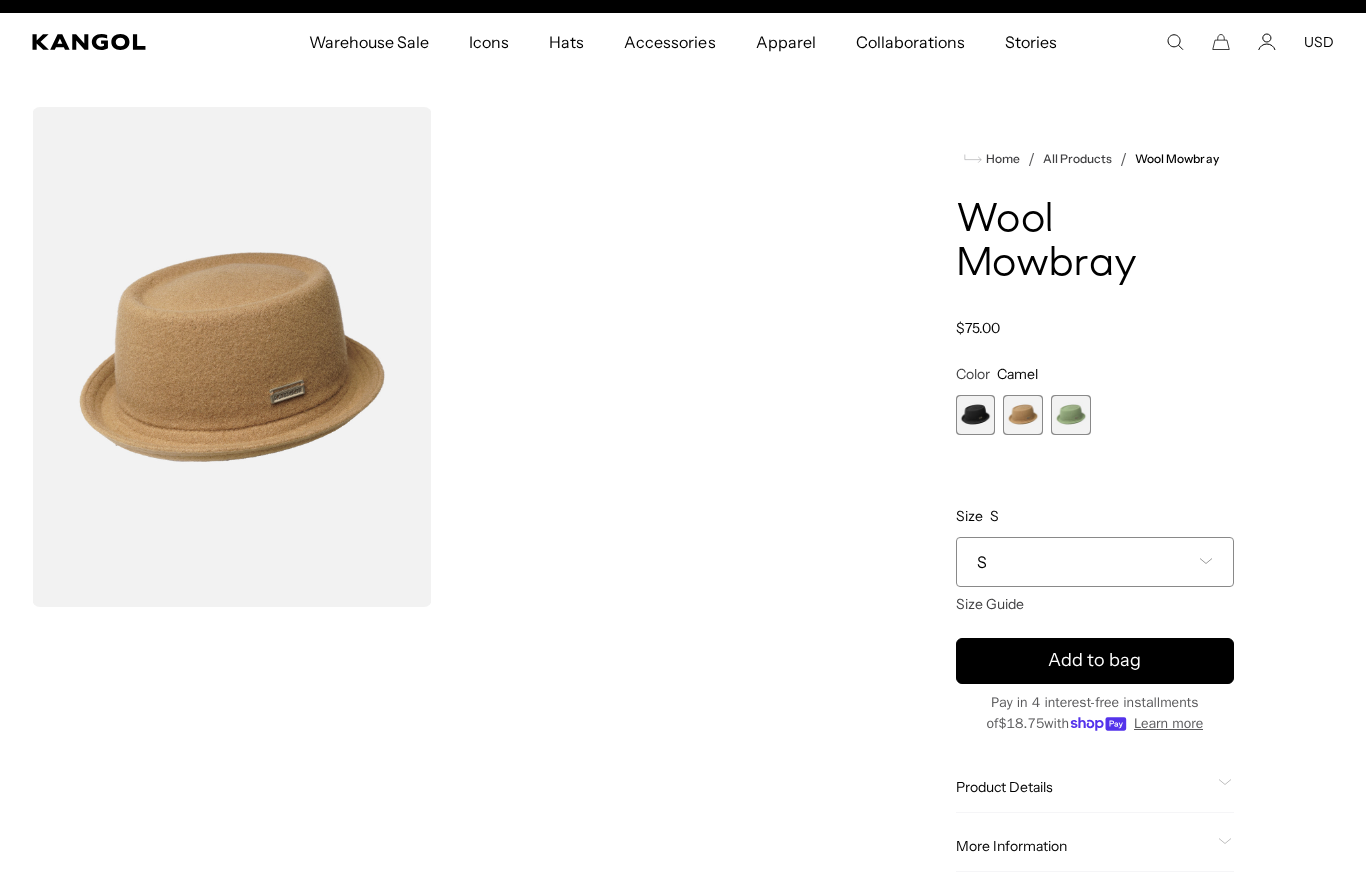 scroll, scrollTop: 0, scrollLeft: 412, axis: horizontal 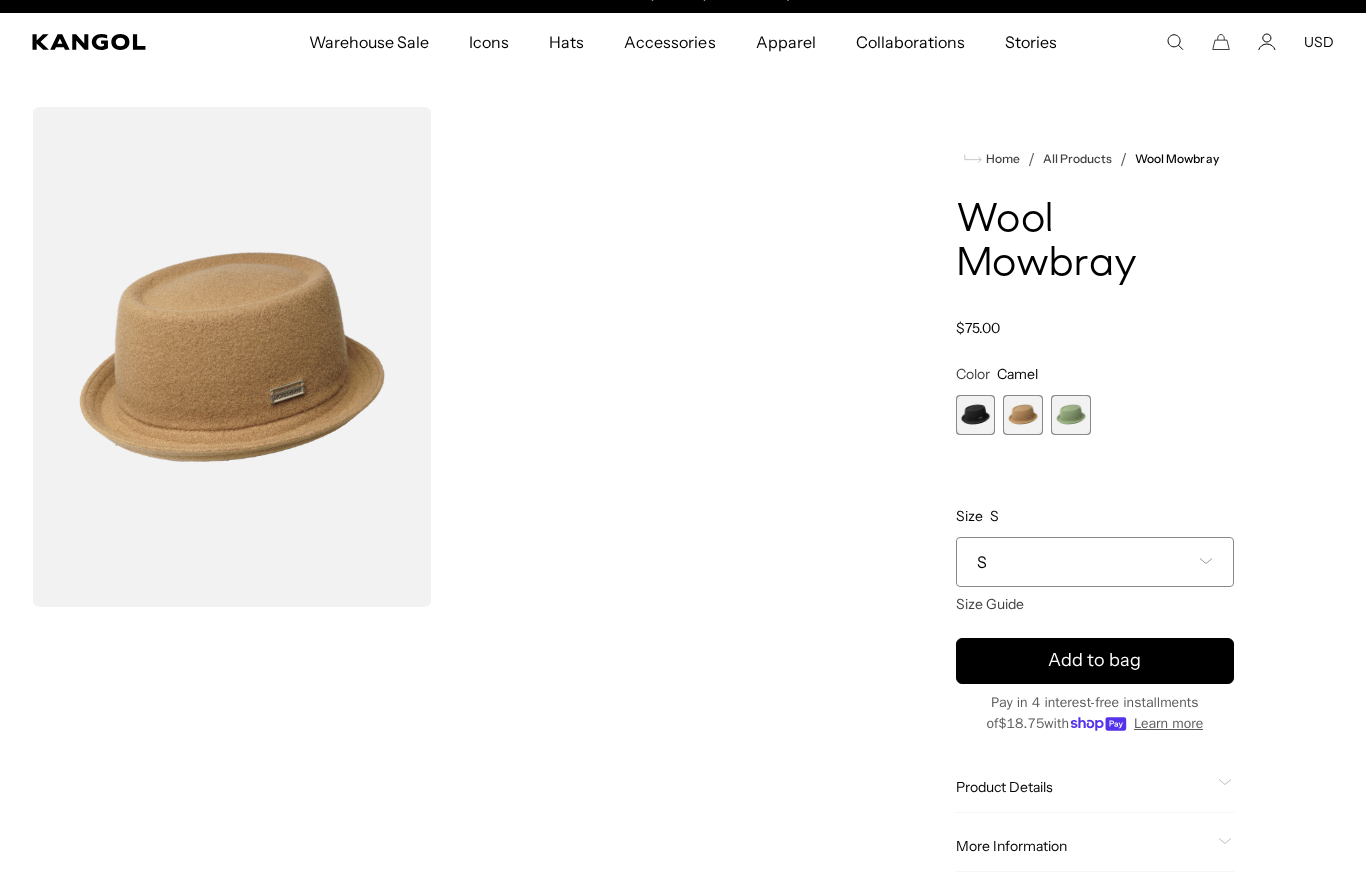 click at bounding box center (976, 415) 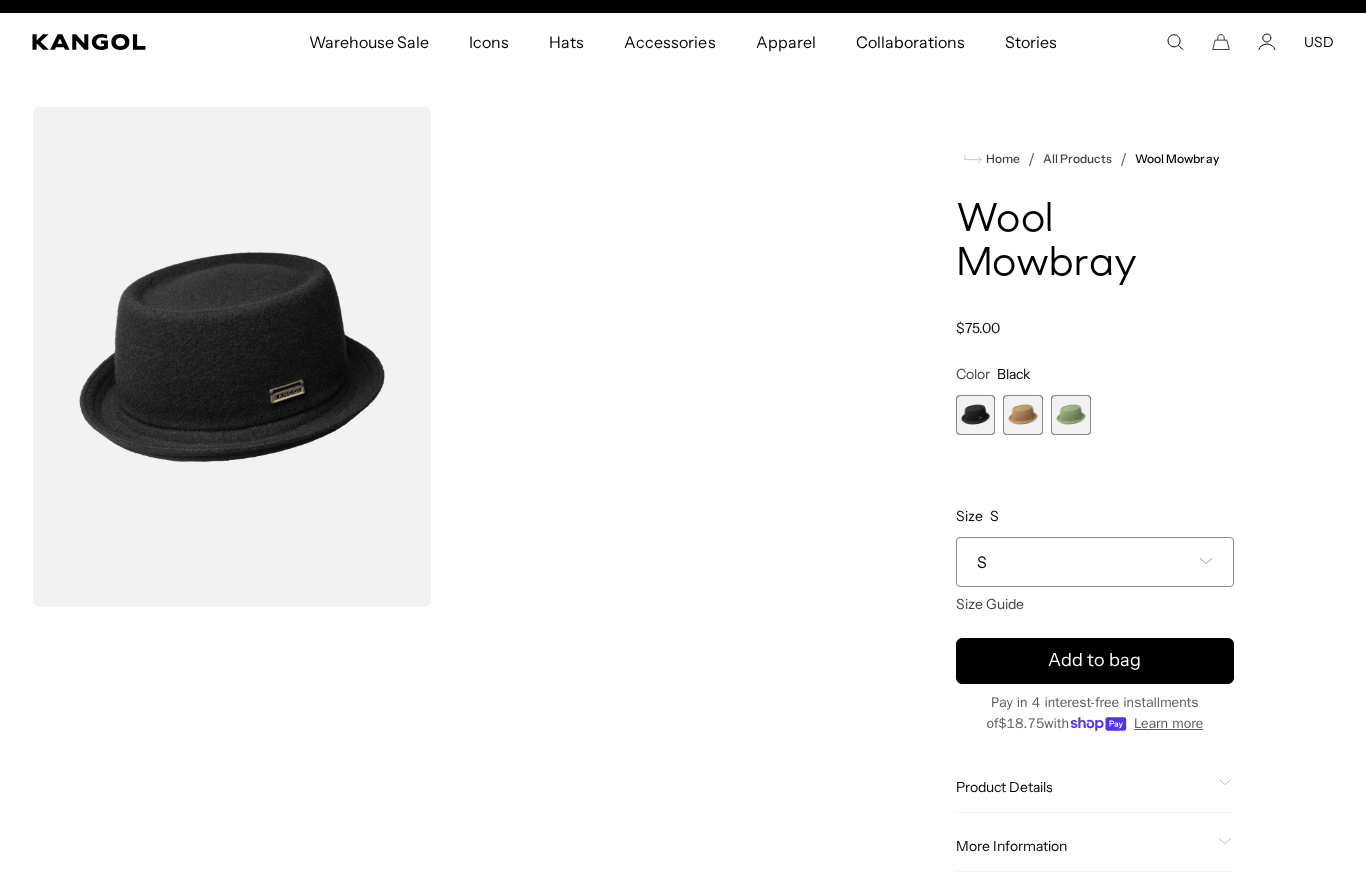 scroll, scrollTop: 0, scrollLeft: 412, axis: horizontal 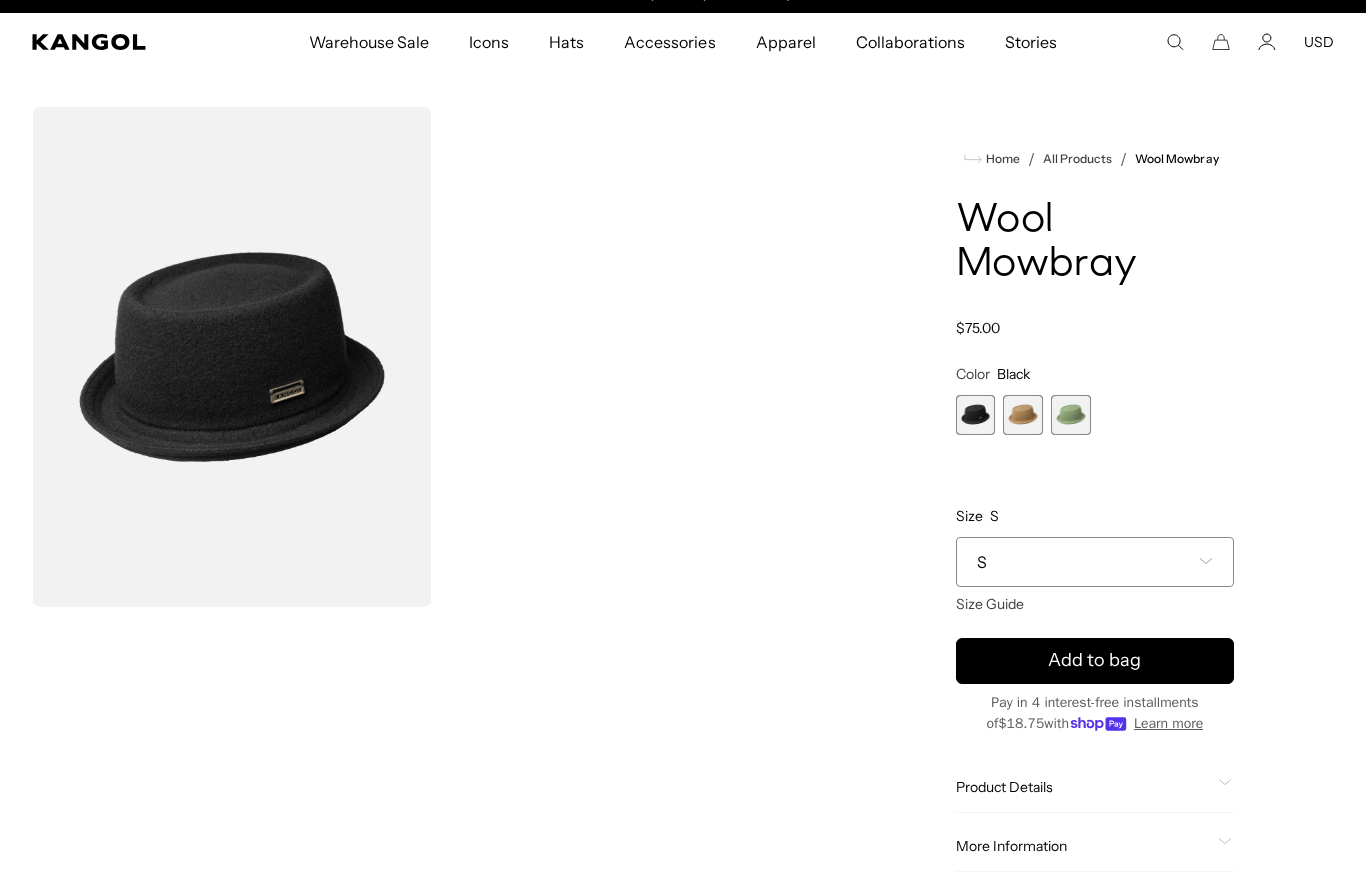 click at bounding box center [1071, 415] 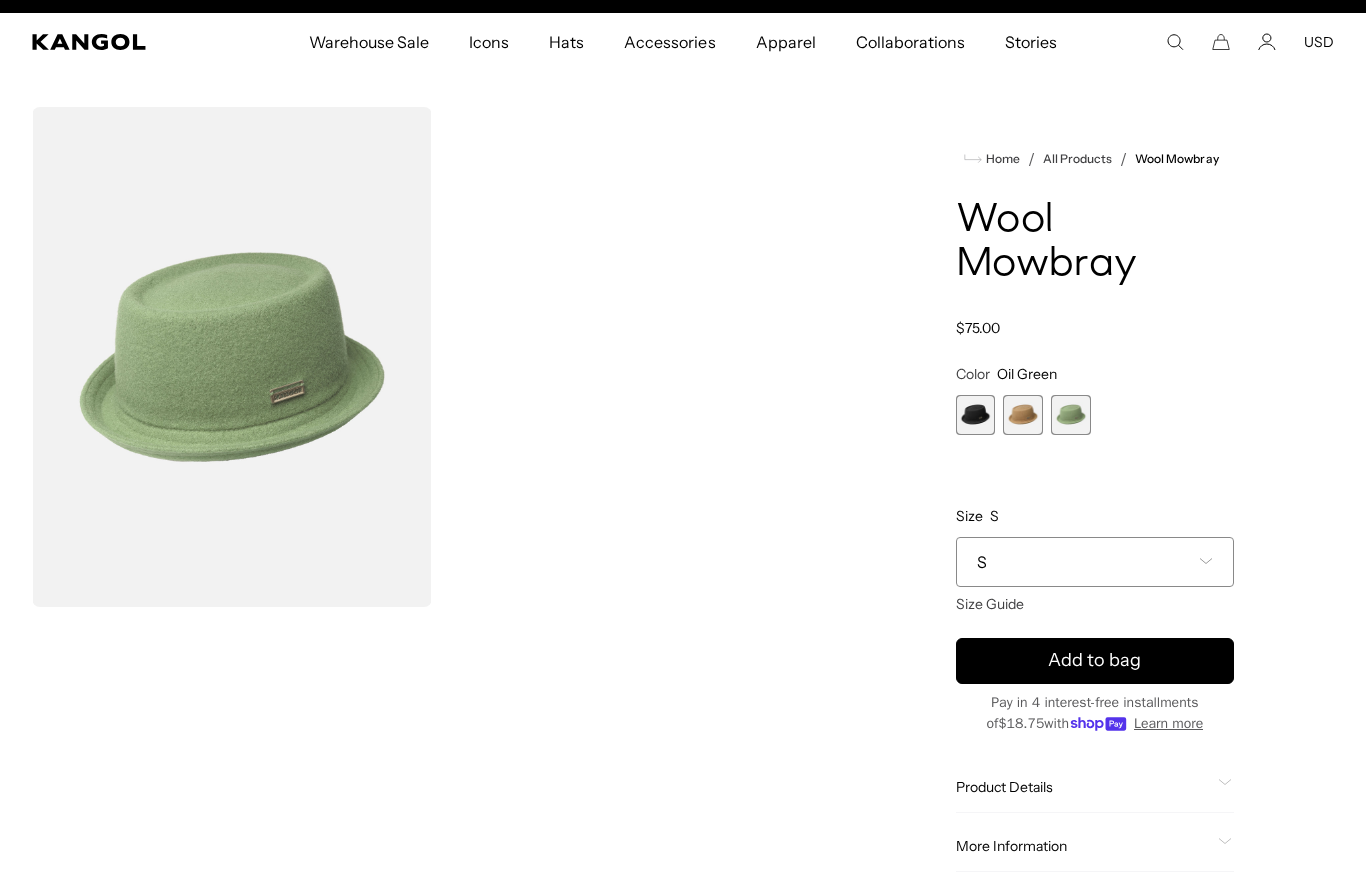 scroll, scrollTop: 0, scrollLeft: 0, axis: both 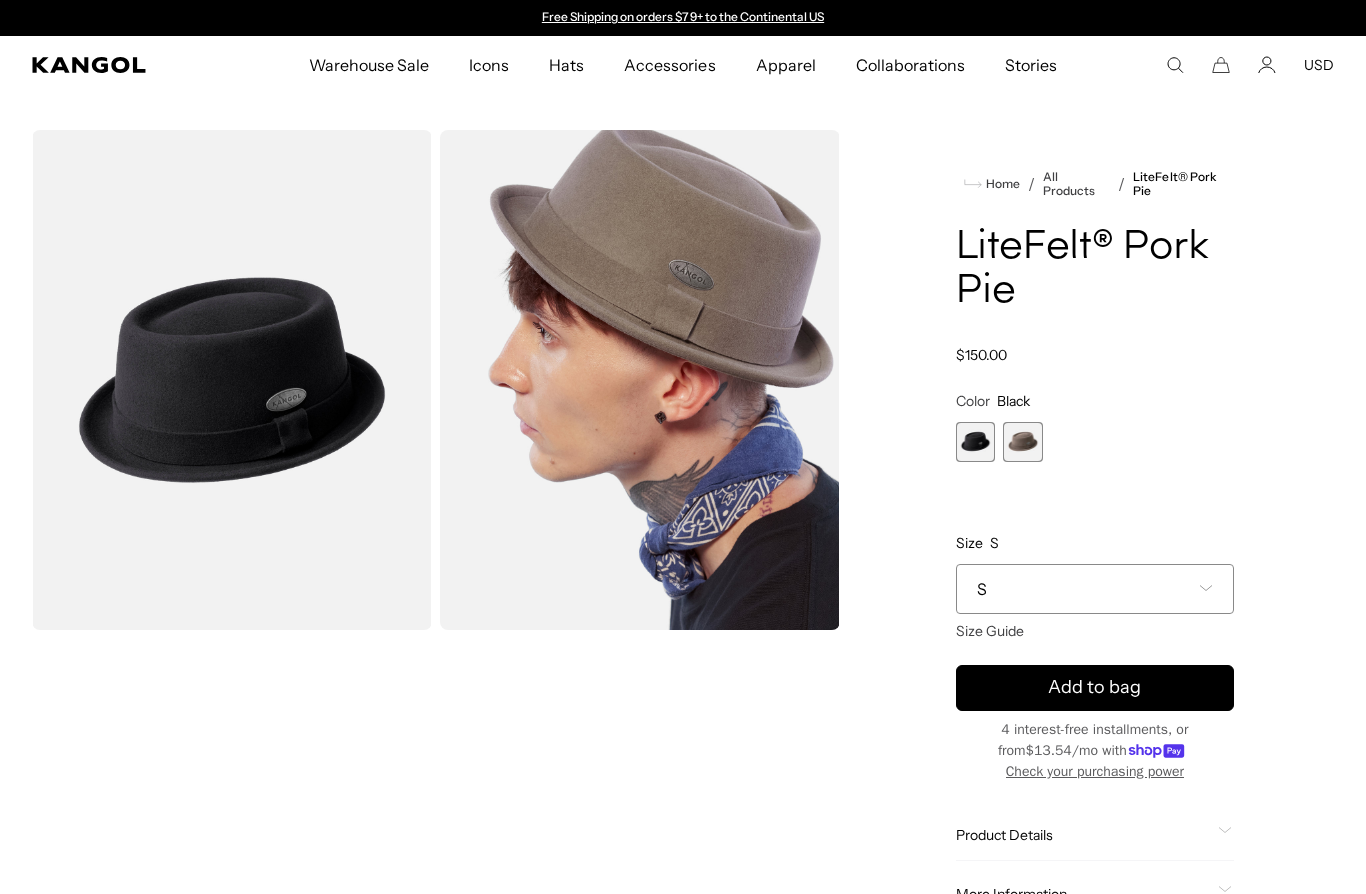click at bounding box center [232, 380] 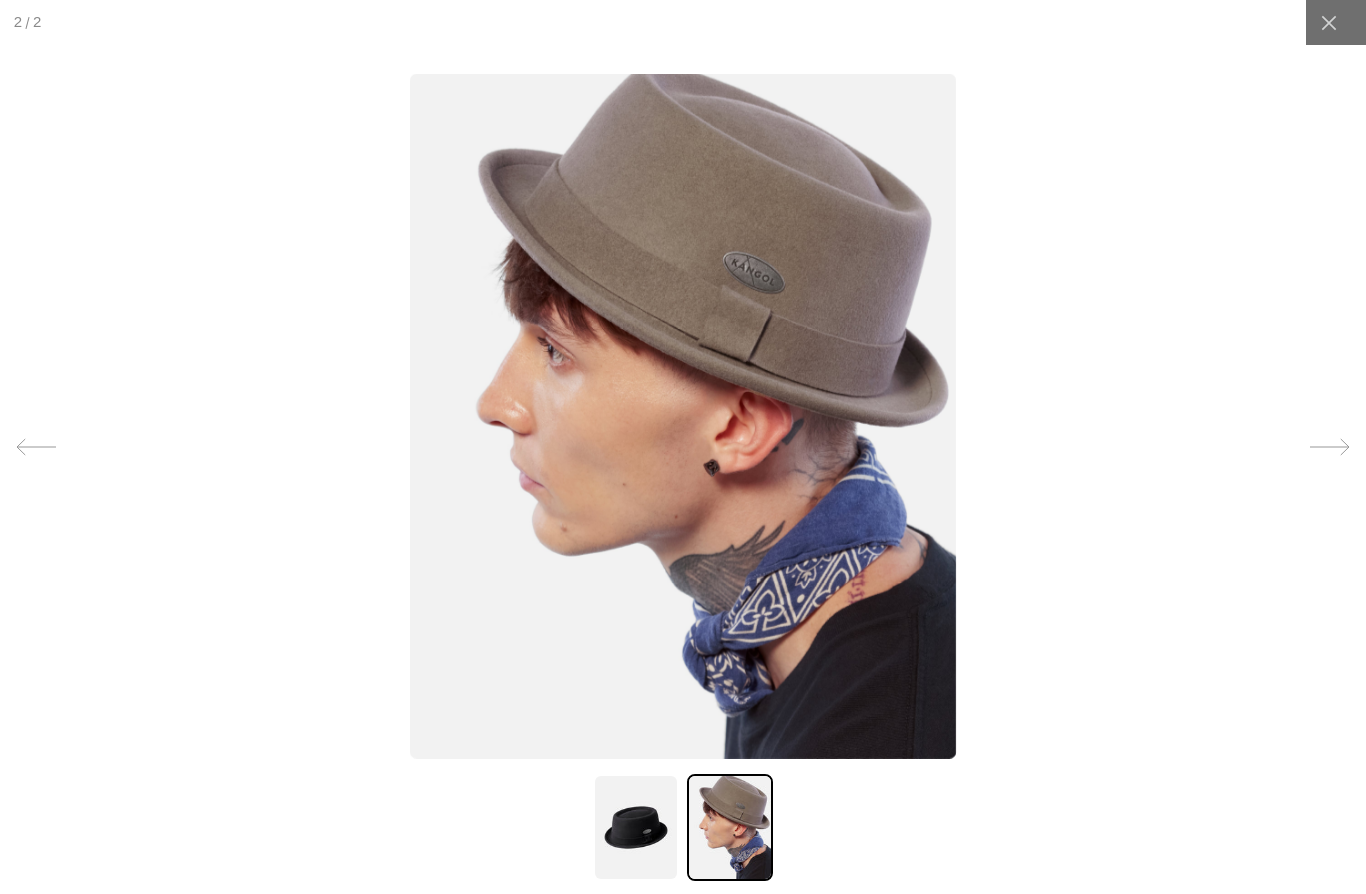 scroll, scrollTop: 0, scrollLeft: 412, axis: horizontal 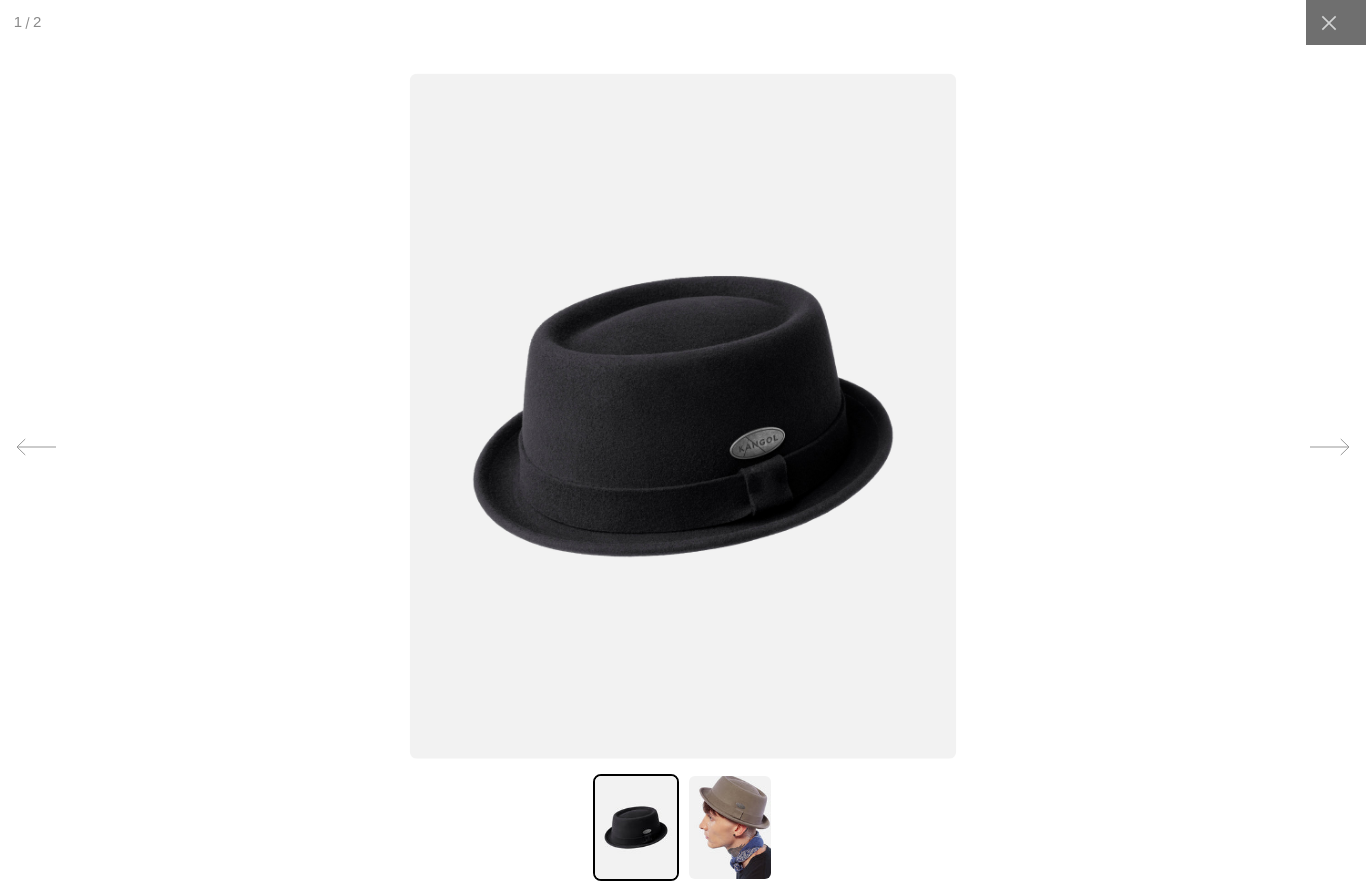 click 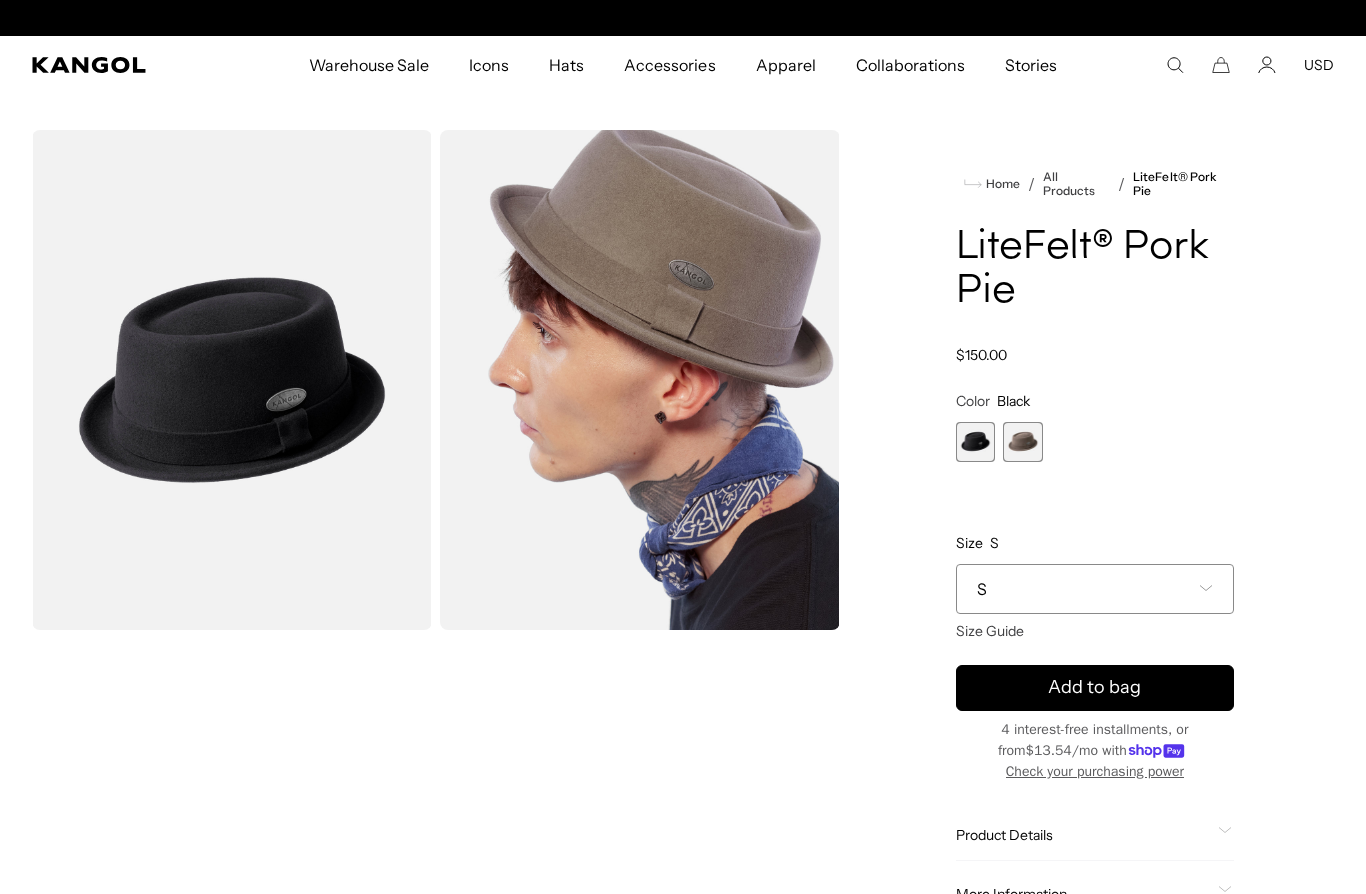 scroll, scrollTop: 0, scrollLeft: 0, axis: both 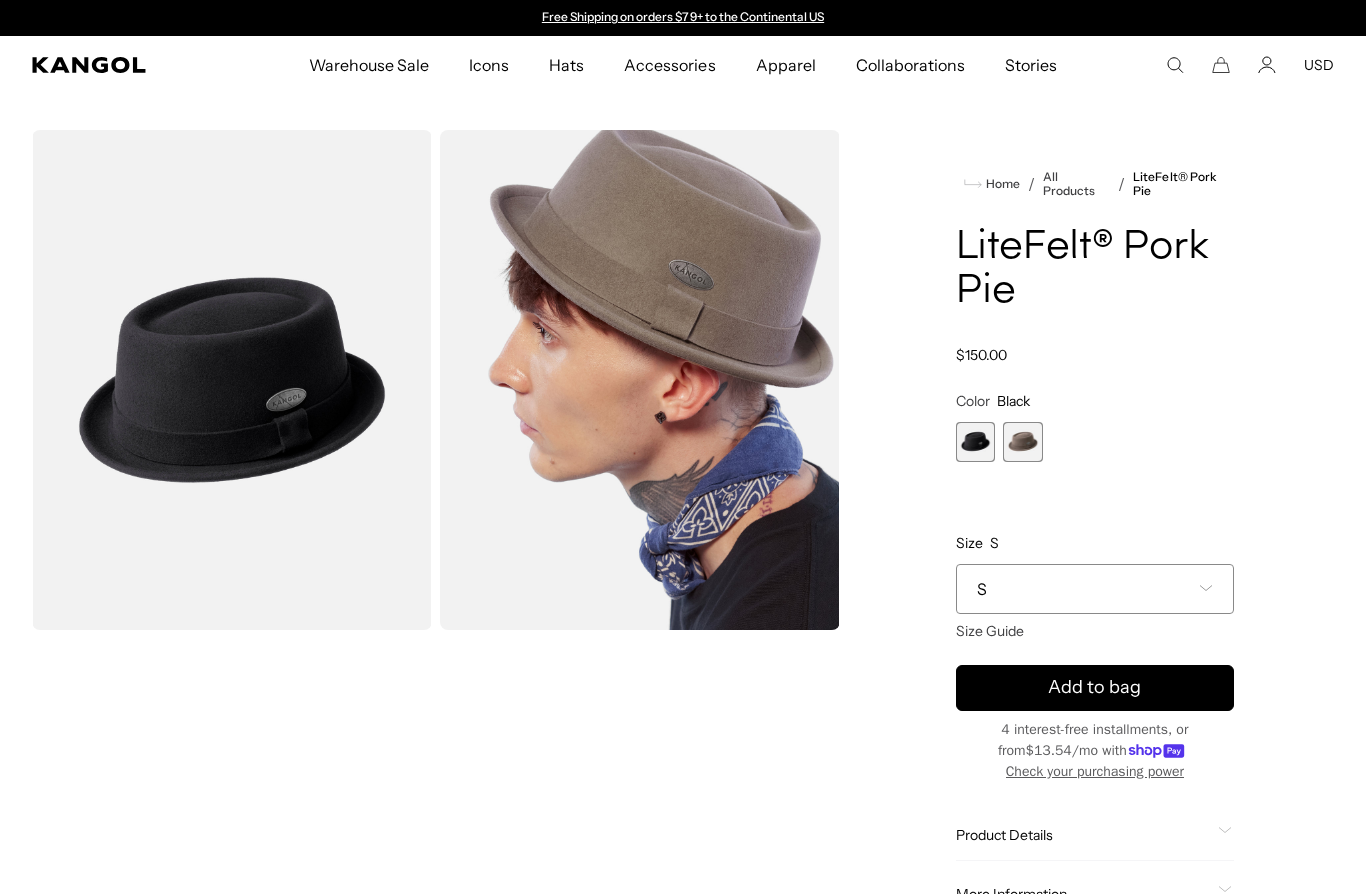 click 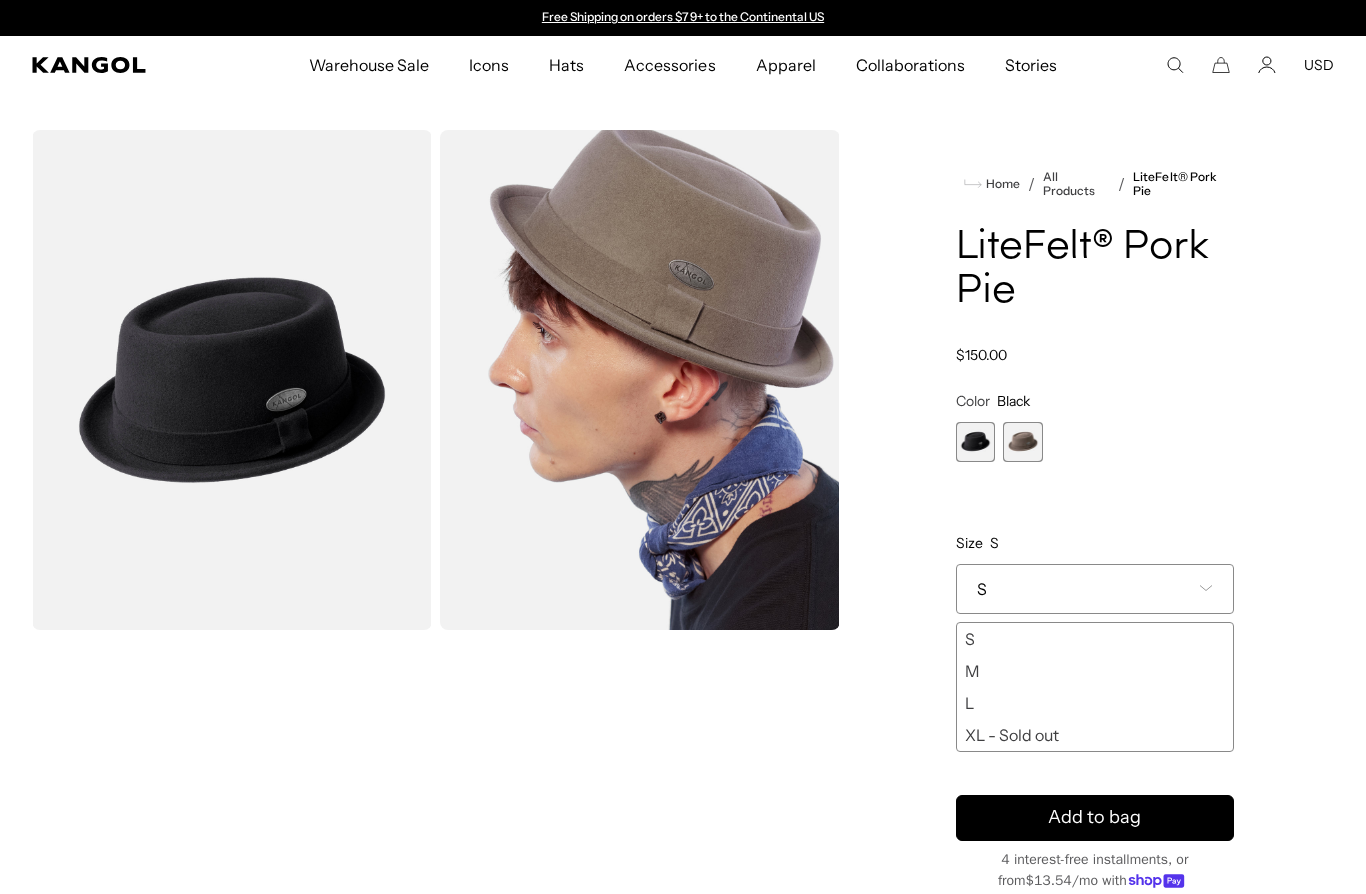 click on "M" at bounding box center (1095, 671) 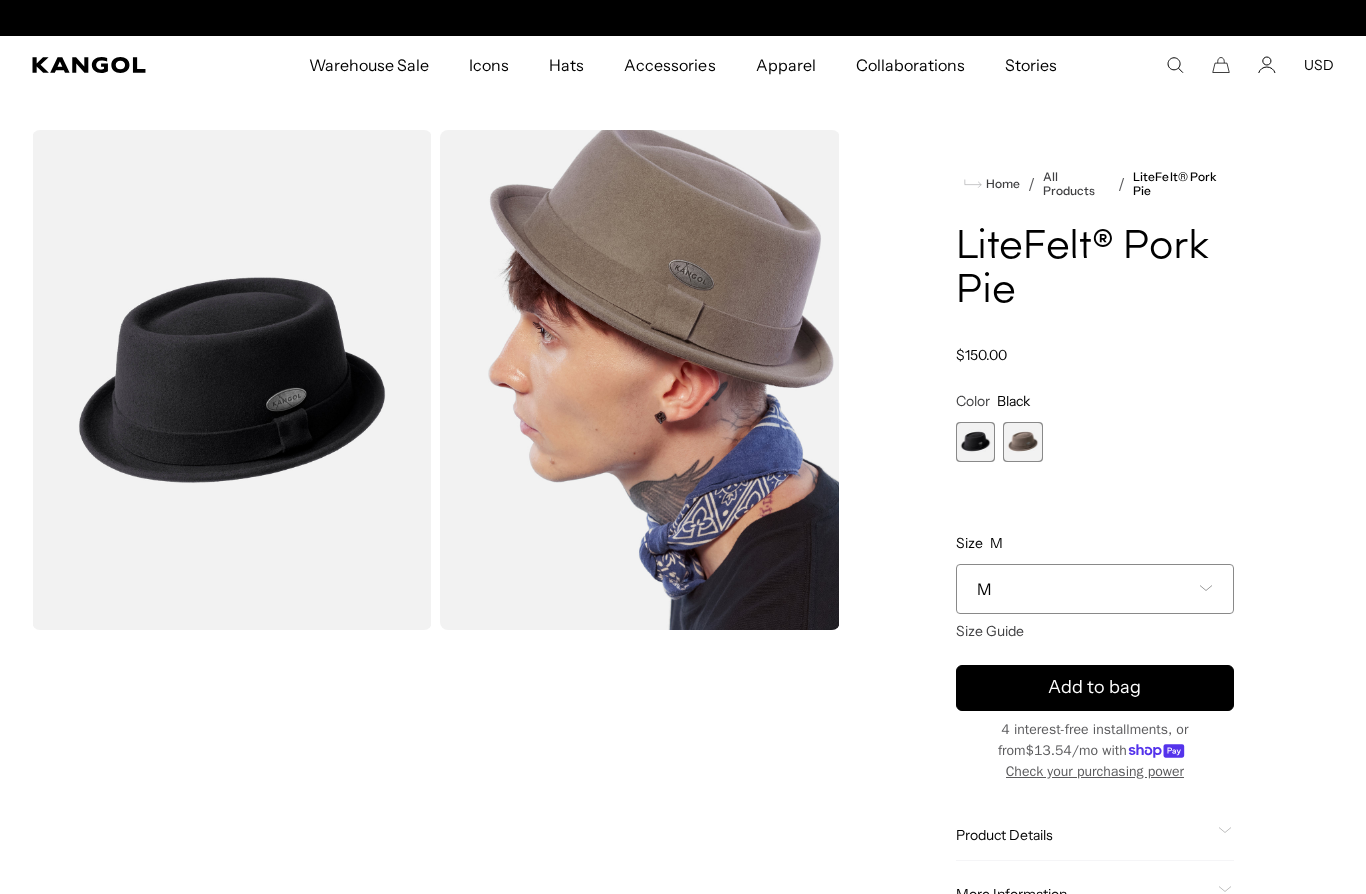 scroll, scrollTop: 0, scrollLeft: 412, axis: horizontal 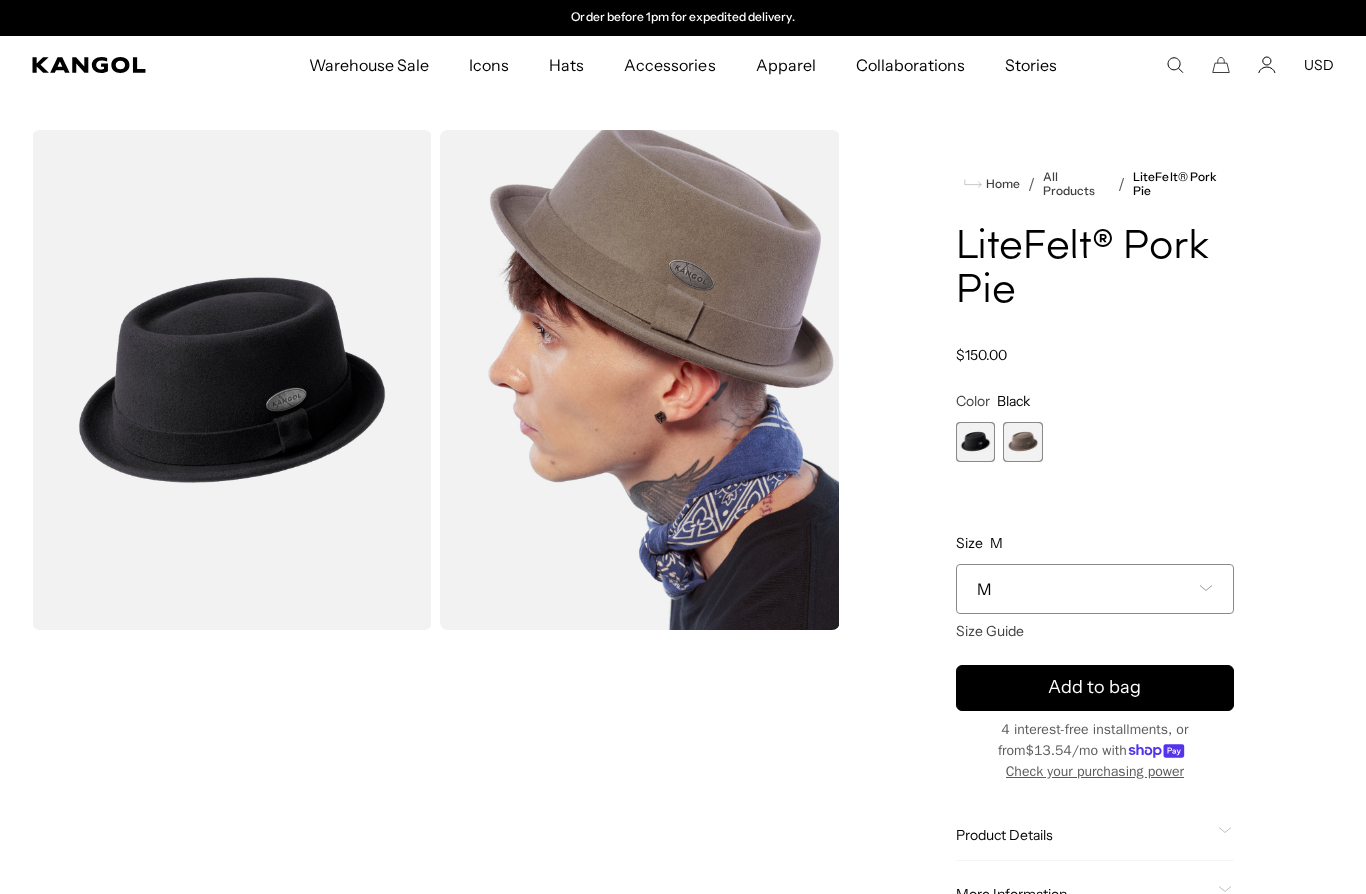 click 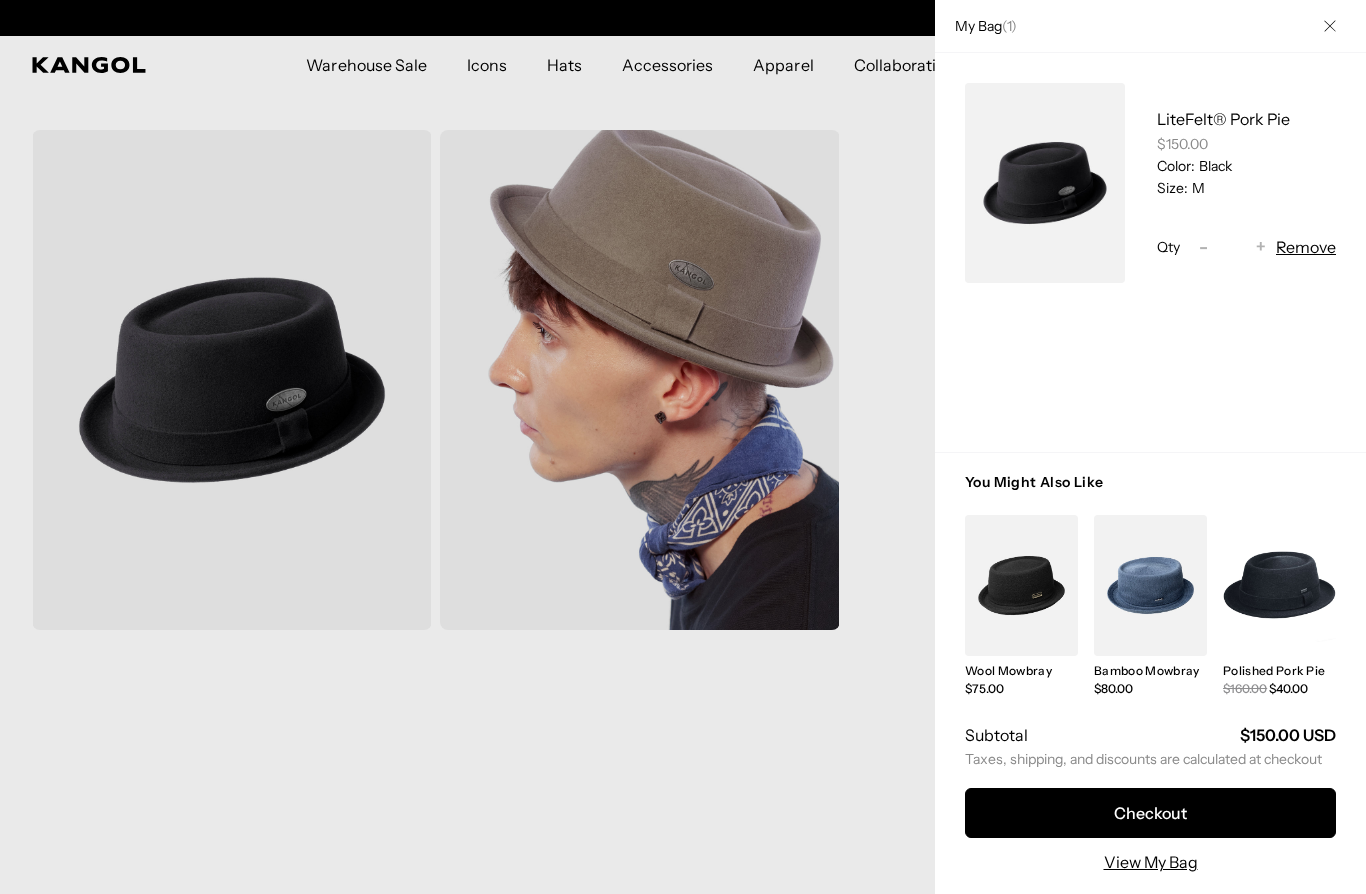 scroll, scrollTop: 0, scrollLeft: 412, axis: horizontal 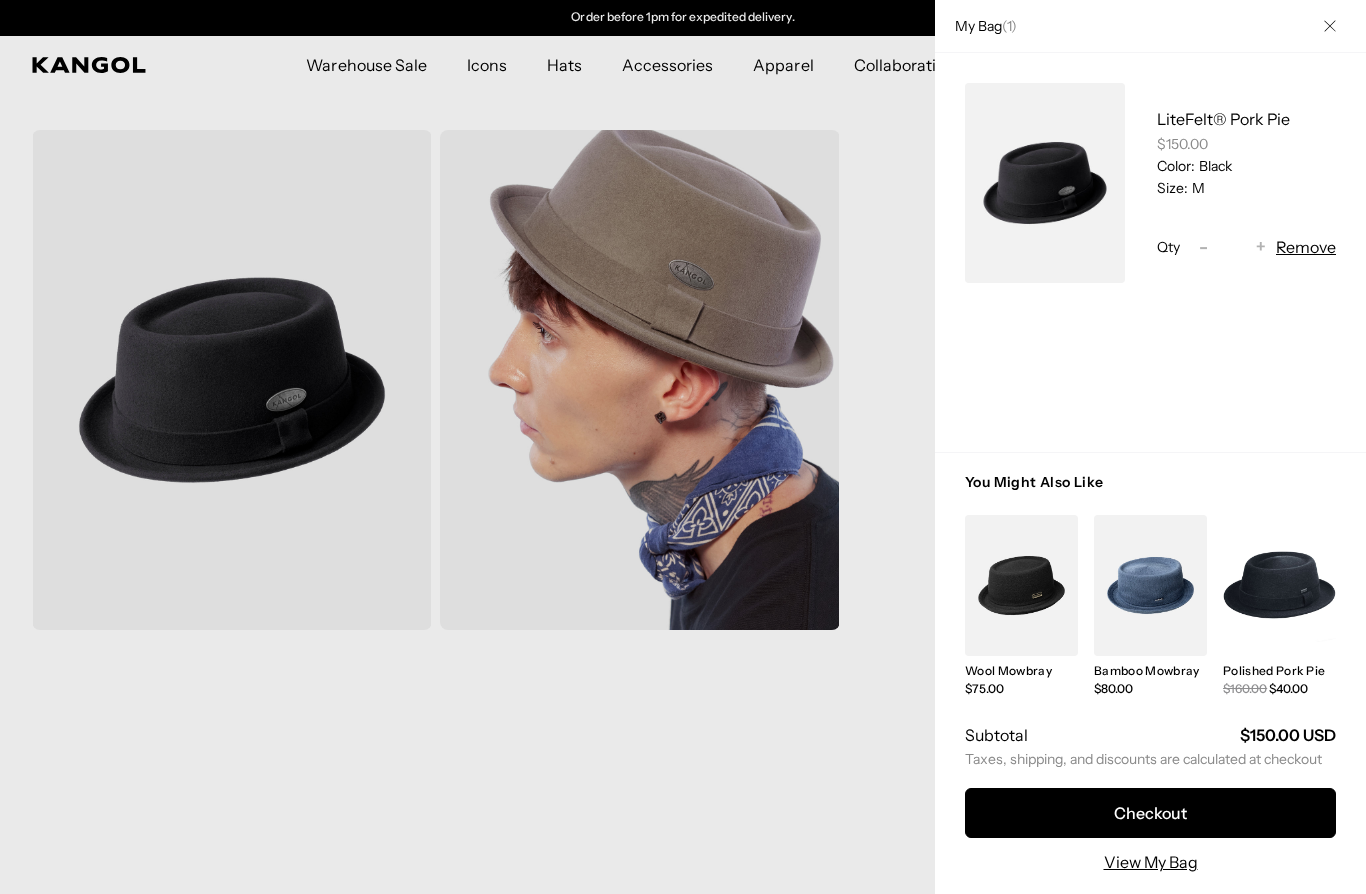 click at bounding box center [1150, 585] 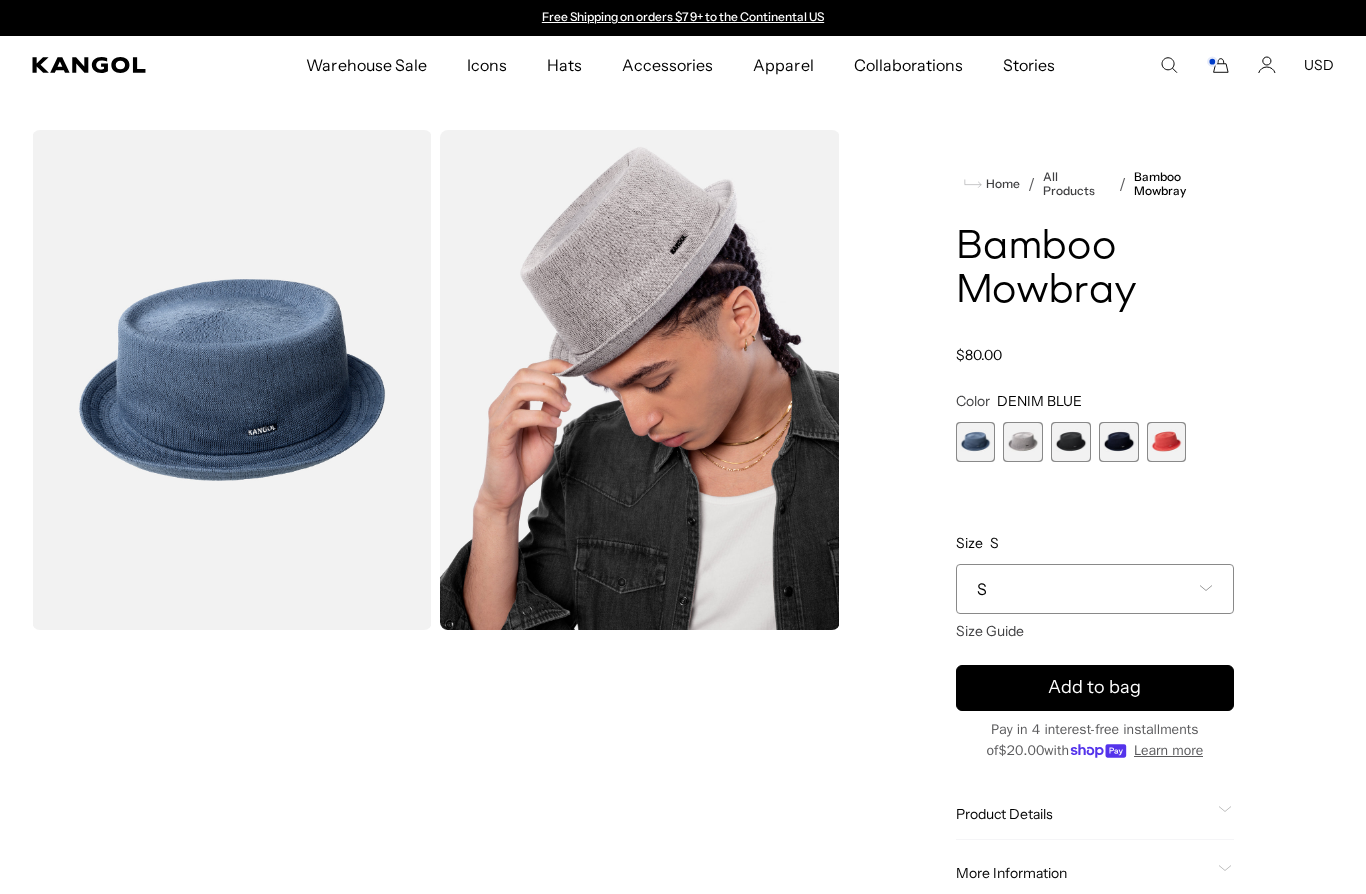 scroll, scrollTop: 0, scrollLeft: 0, axis: both 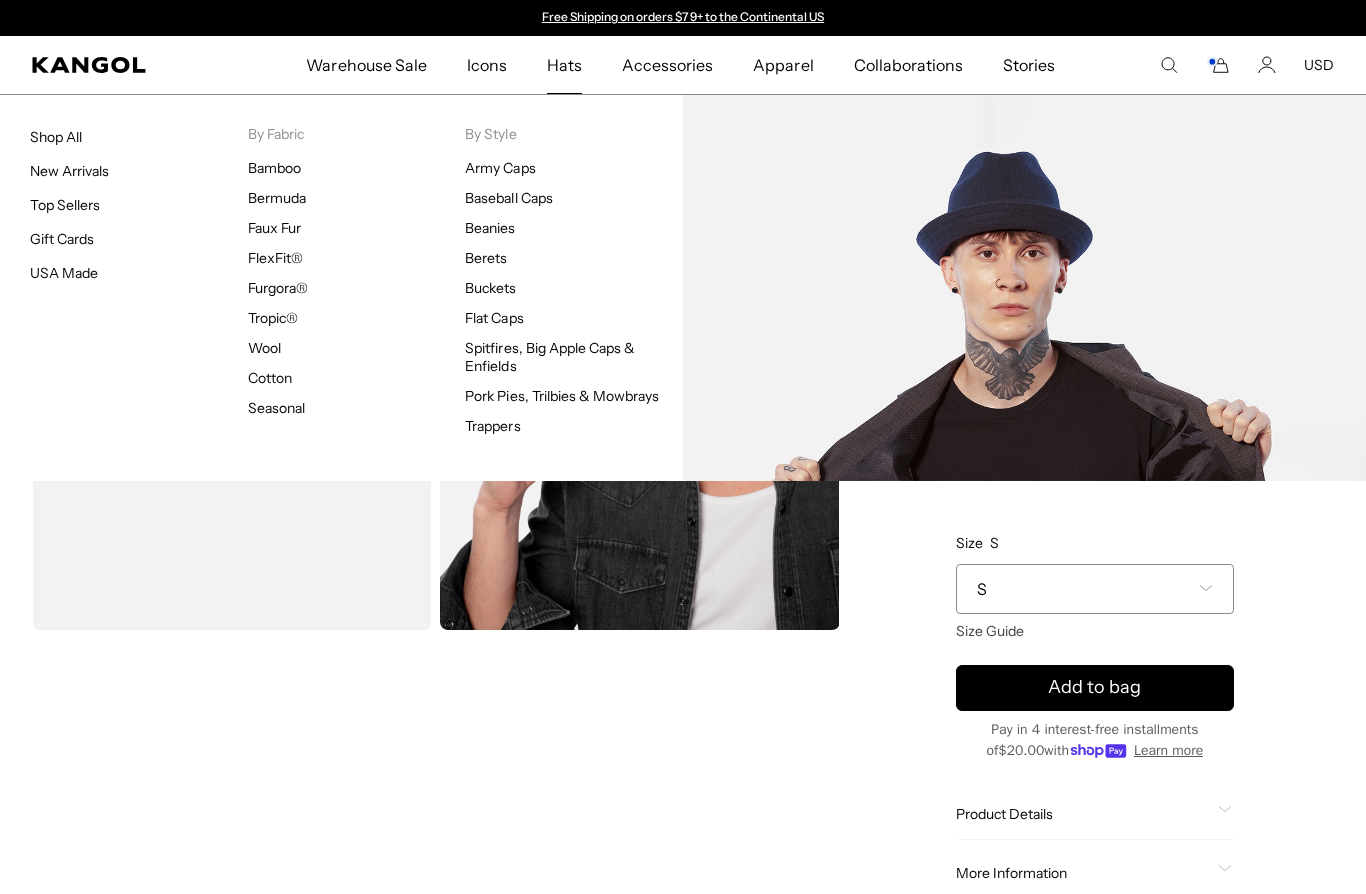 click on "Pork Pies, Trilbies & Mowbrays" at bounding box center [562, 396] 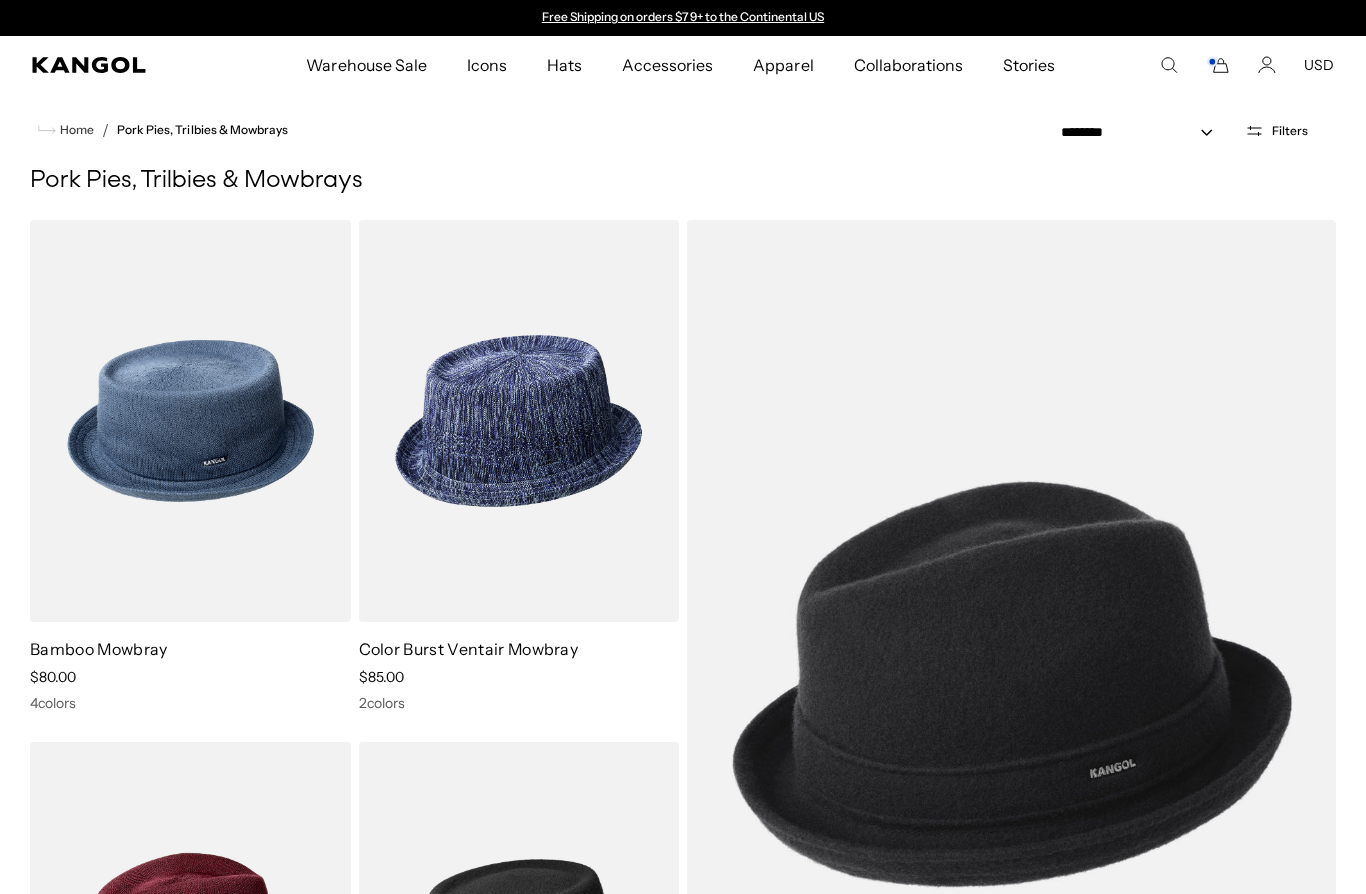 scroll, scrollTop: 0, scrollLeft: 0, axis: both 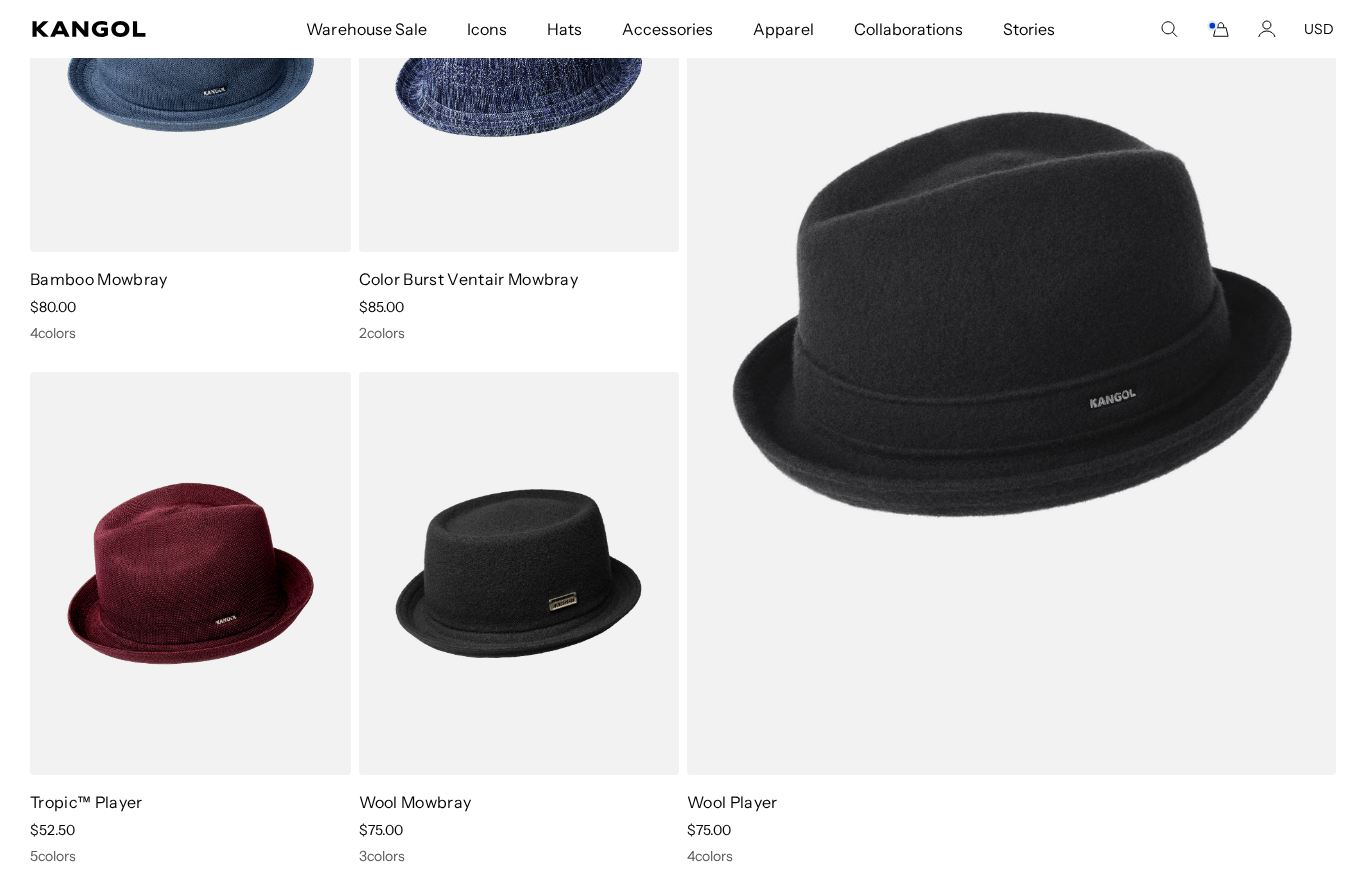 click at bounding box center (0, 0) 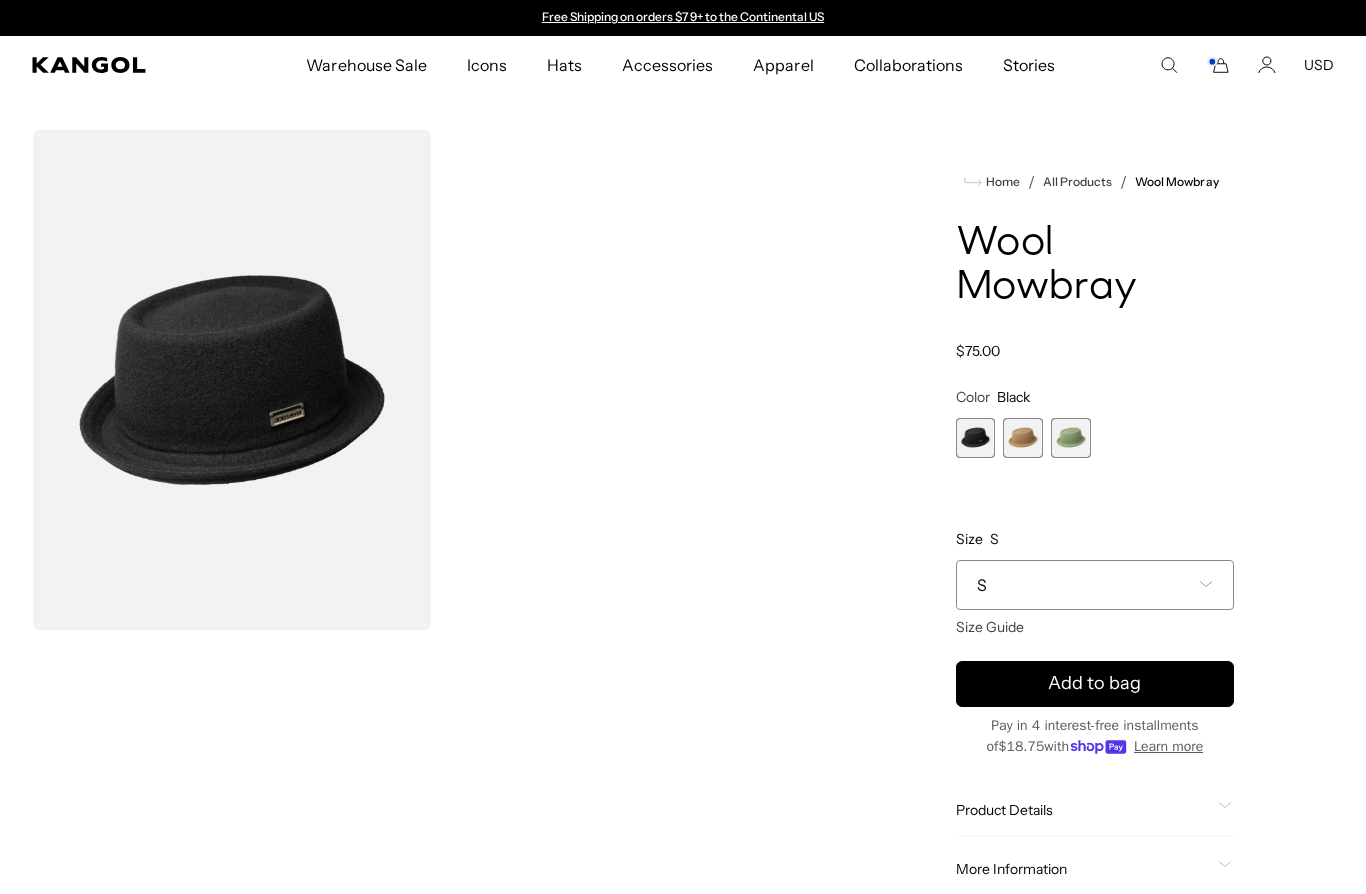 scroll, scrollTop: 0, scrollLeft: 0, axis: both 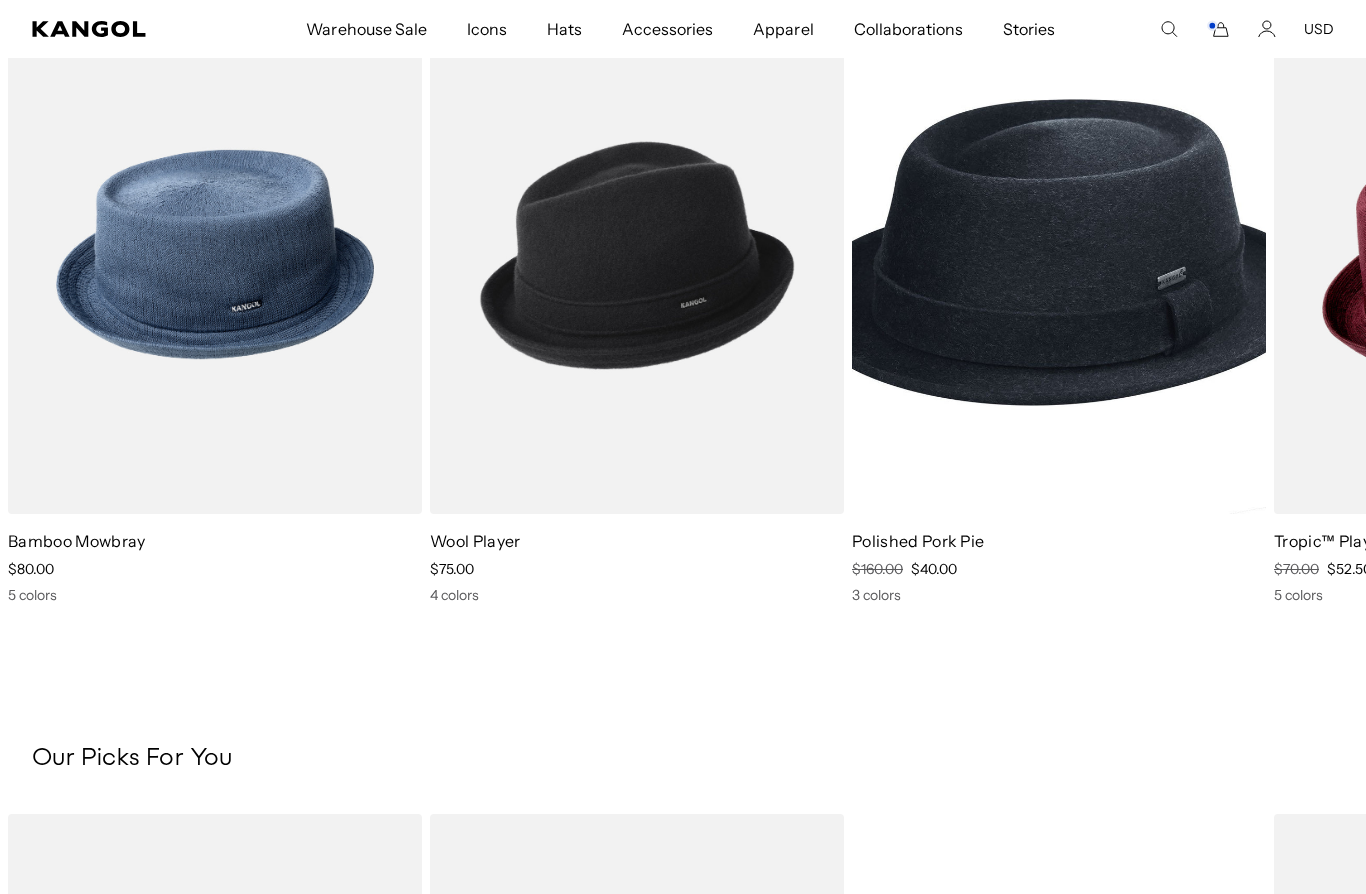 click at bounding box center (0, 0) 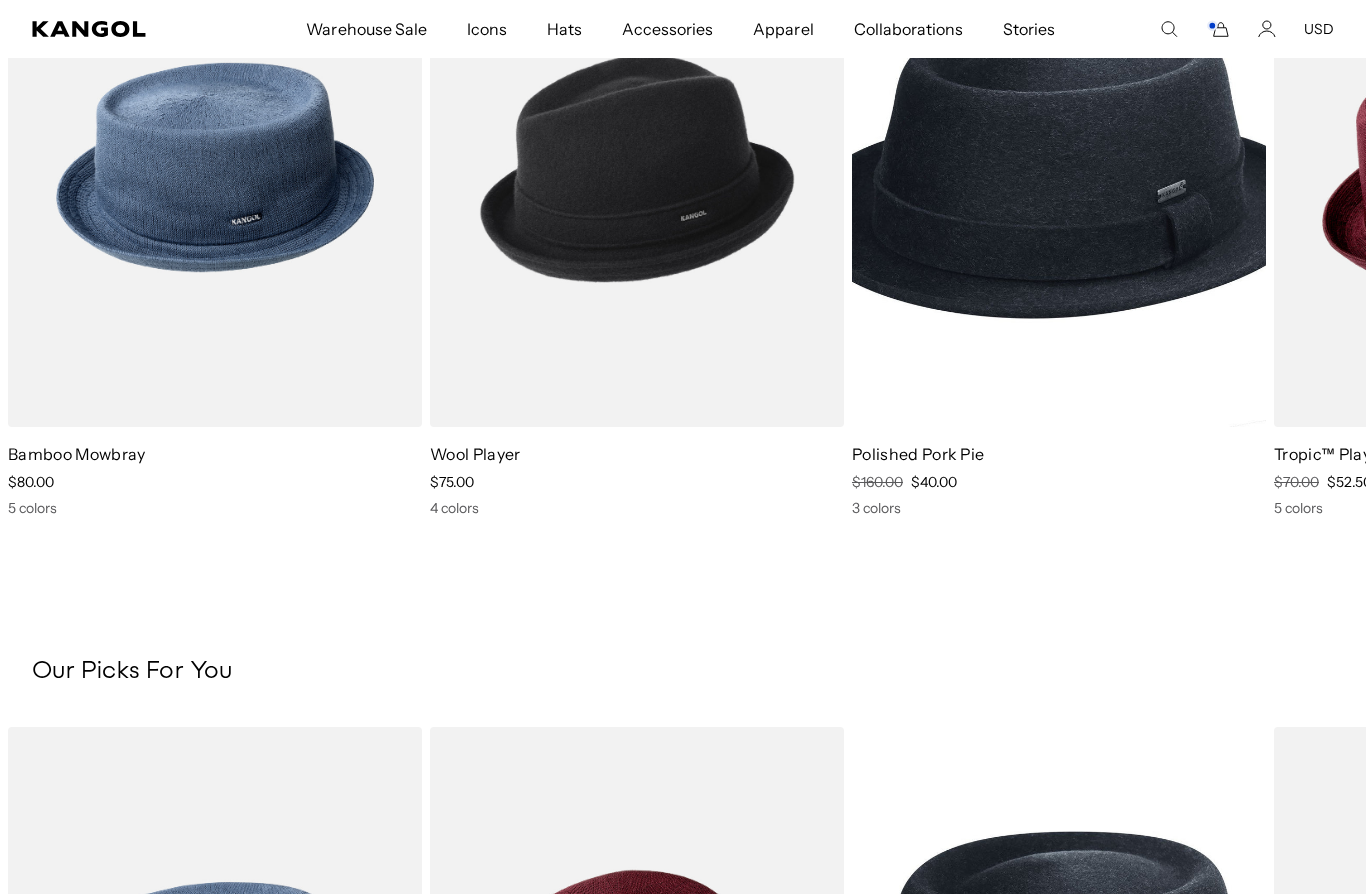scroll, scrollTop: 0, scrollLeft: 0, axis: both 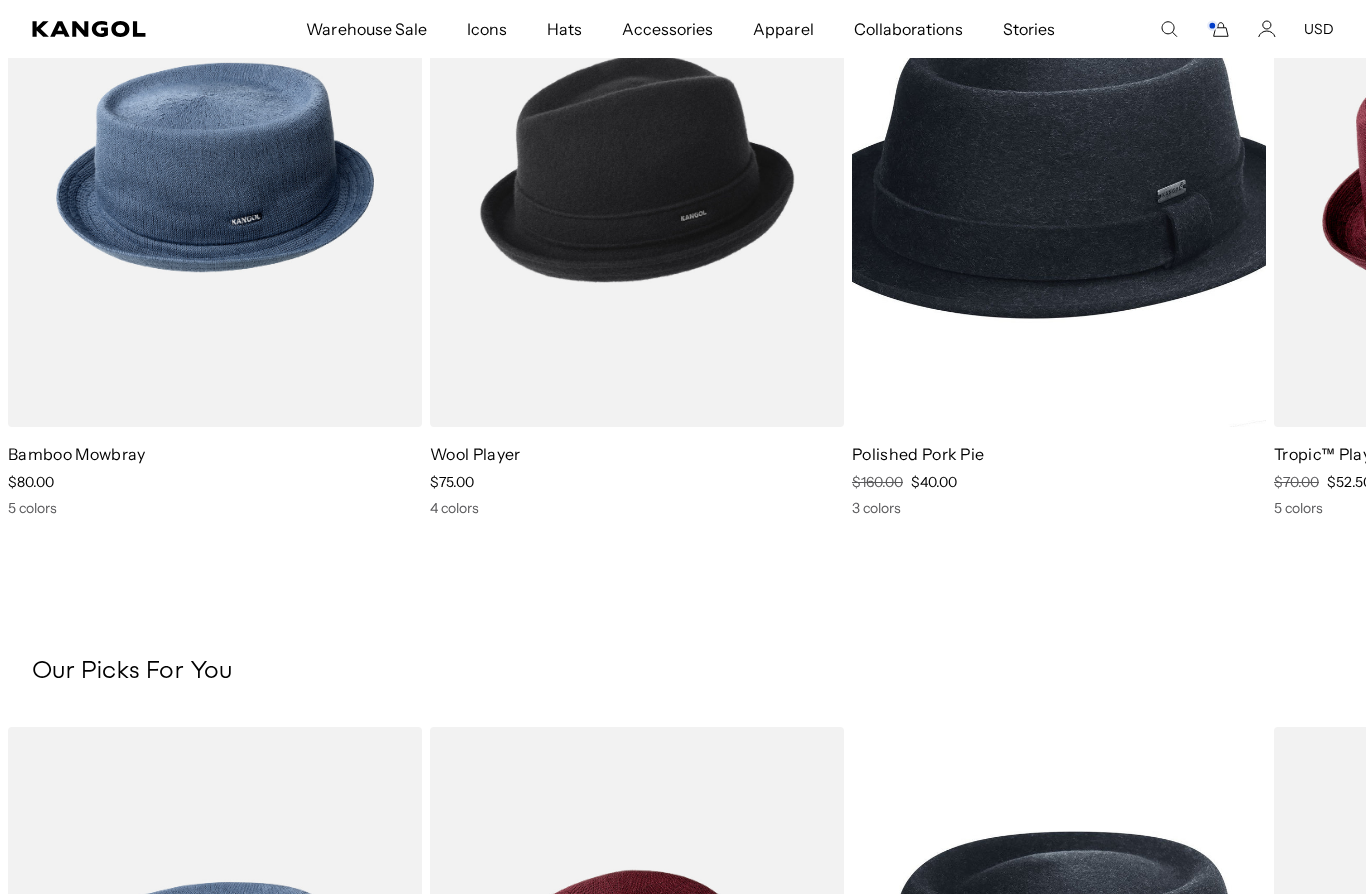 click at bounding box center [0, 0] 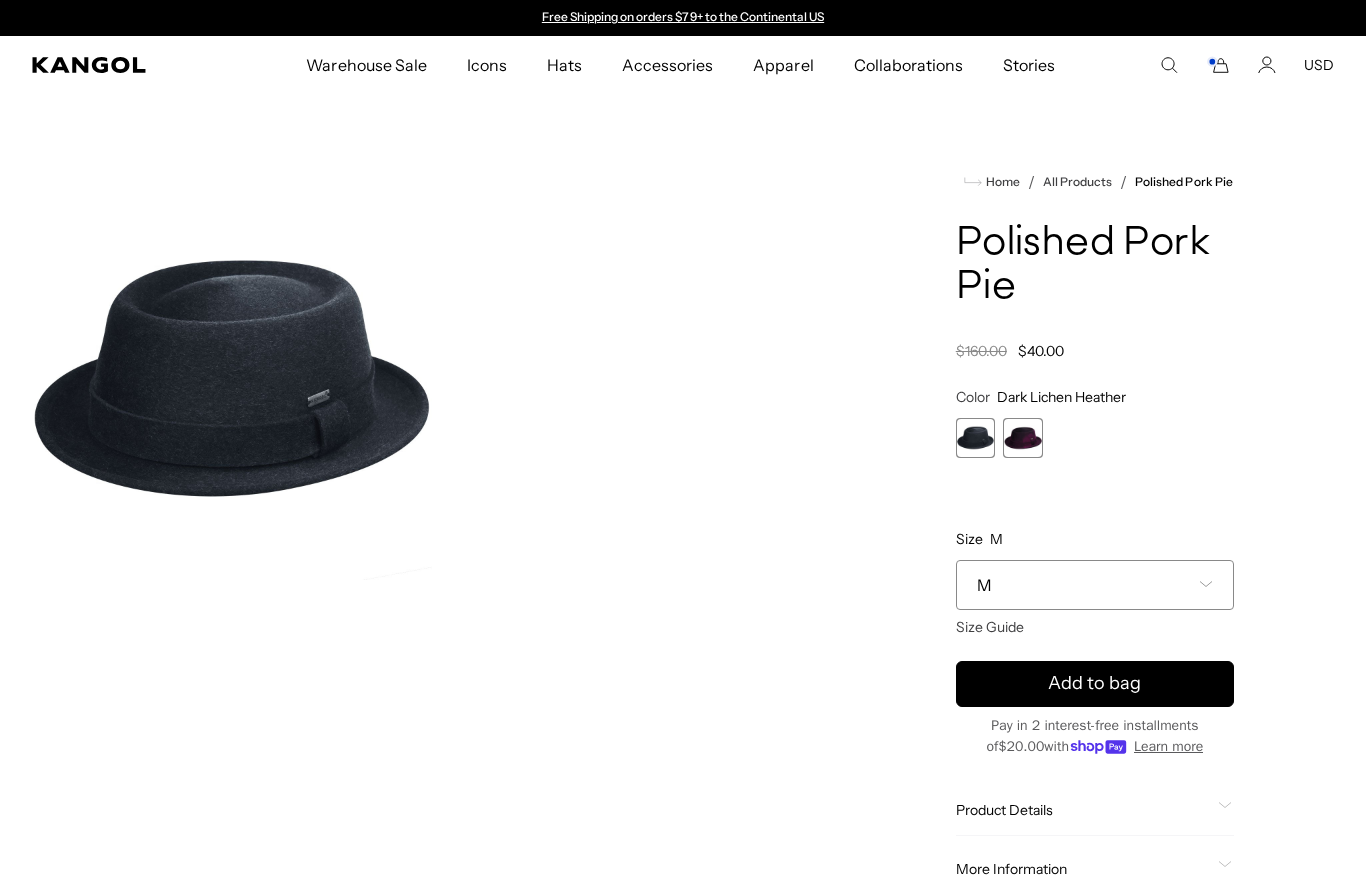 scroll, scrollTop: 0, scrollLeft: 0, axis: both 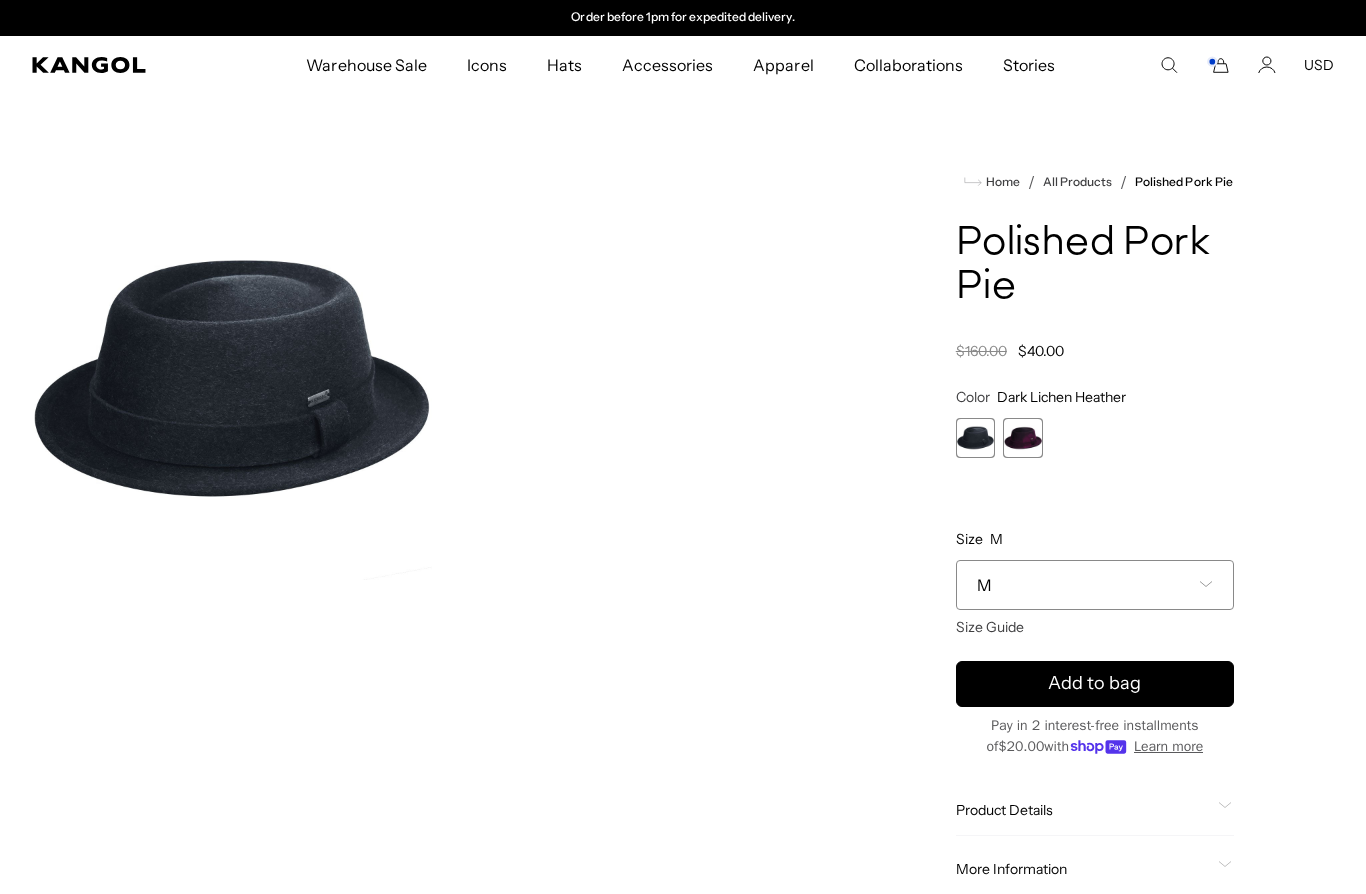 click at bounding box center (1023, 438) 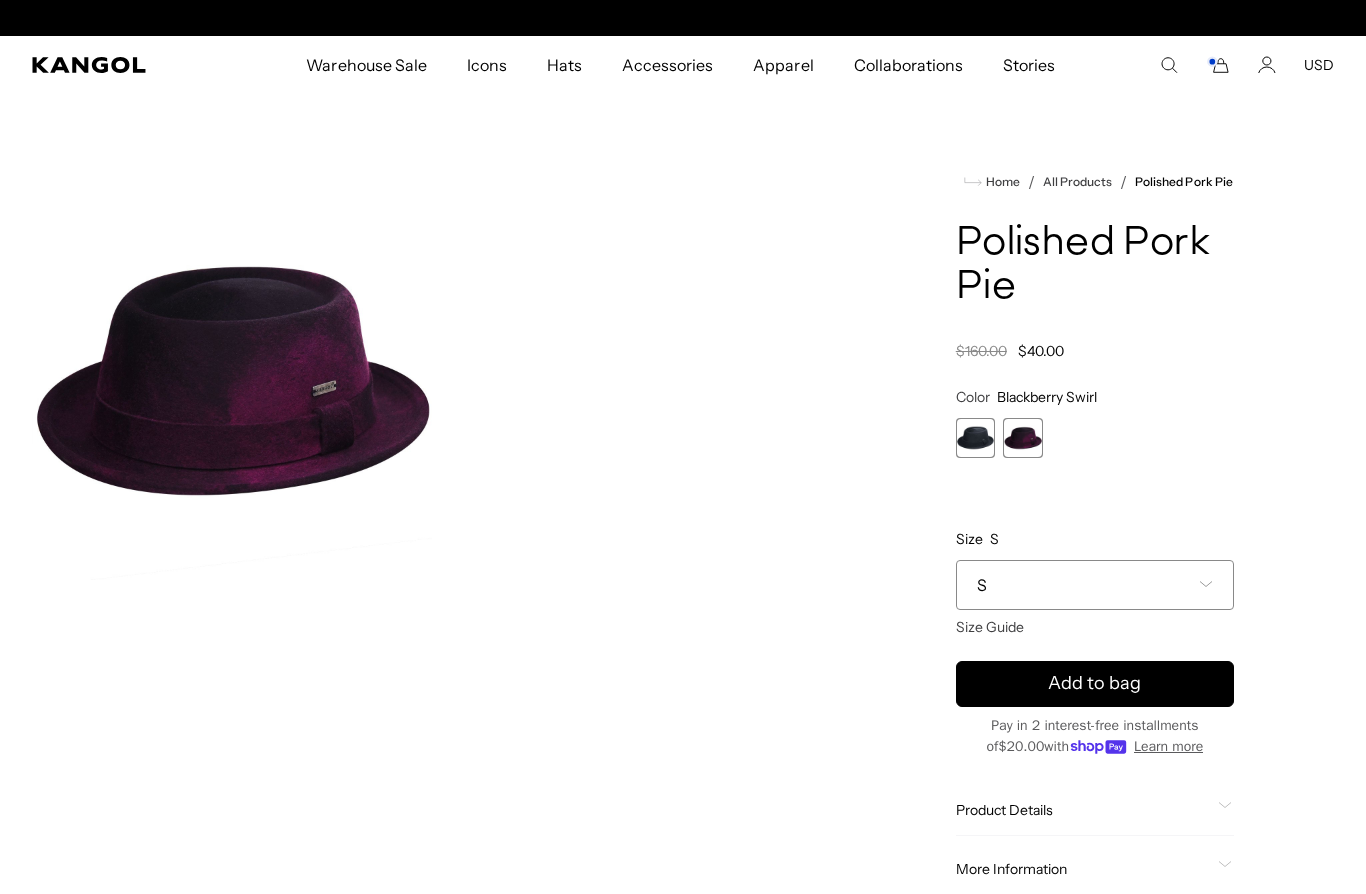 scroll, scrollTop: 0, scrollLeft: 0, axis: both 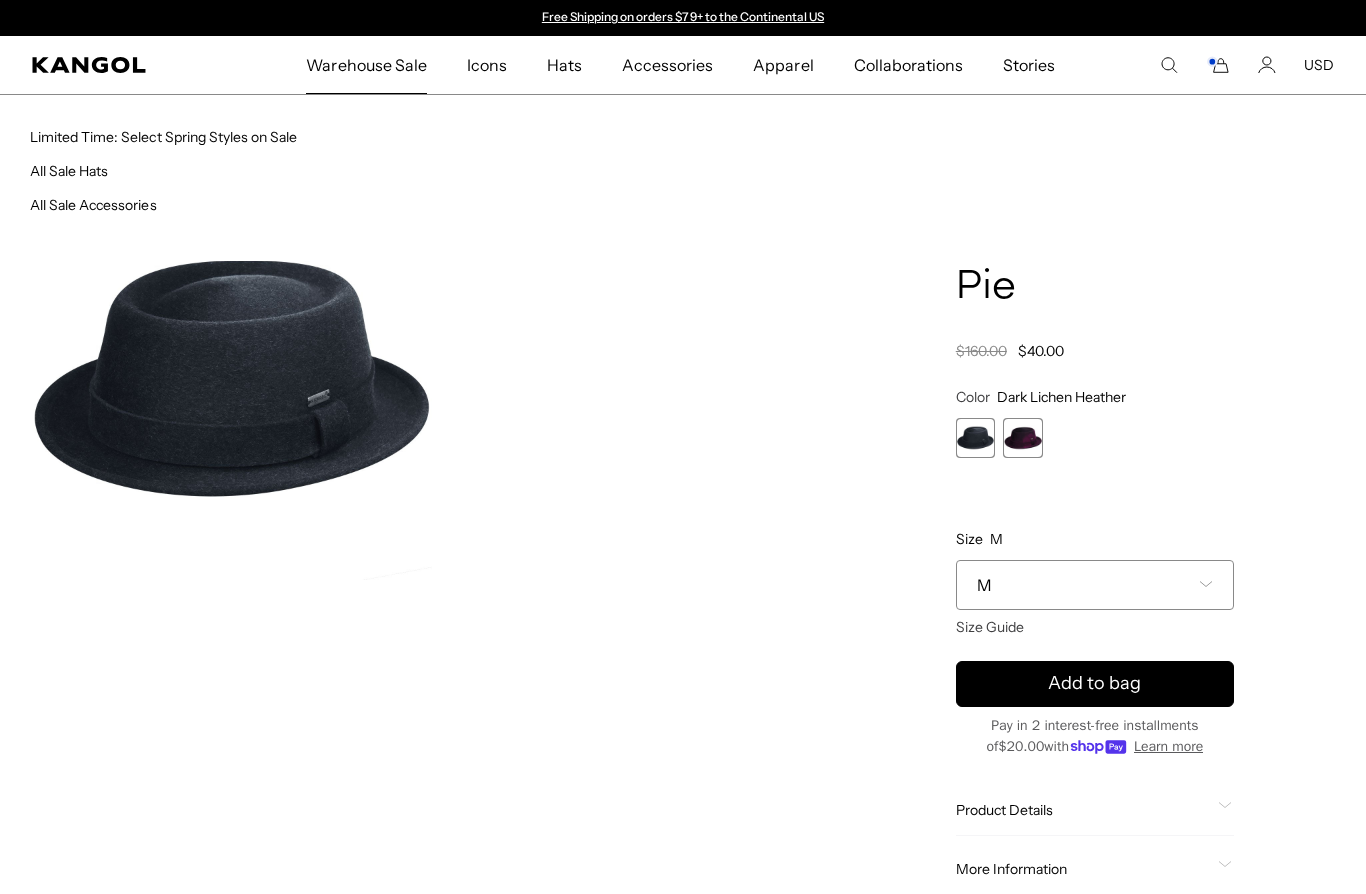 click on "Warehouse Sale" at bounding box center (366, 65) 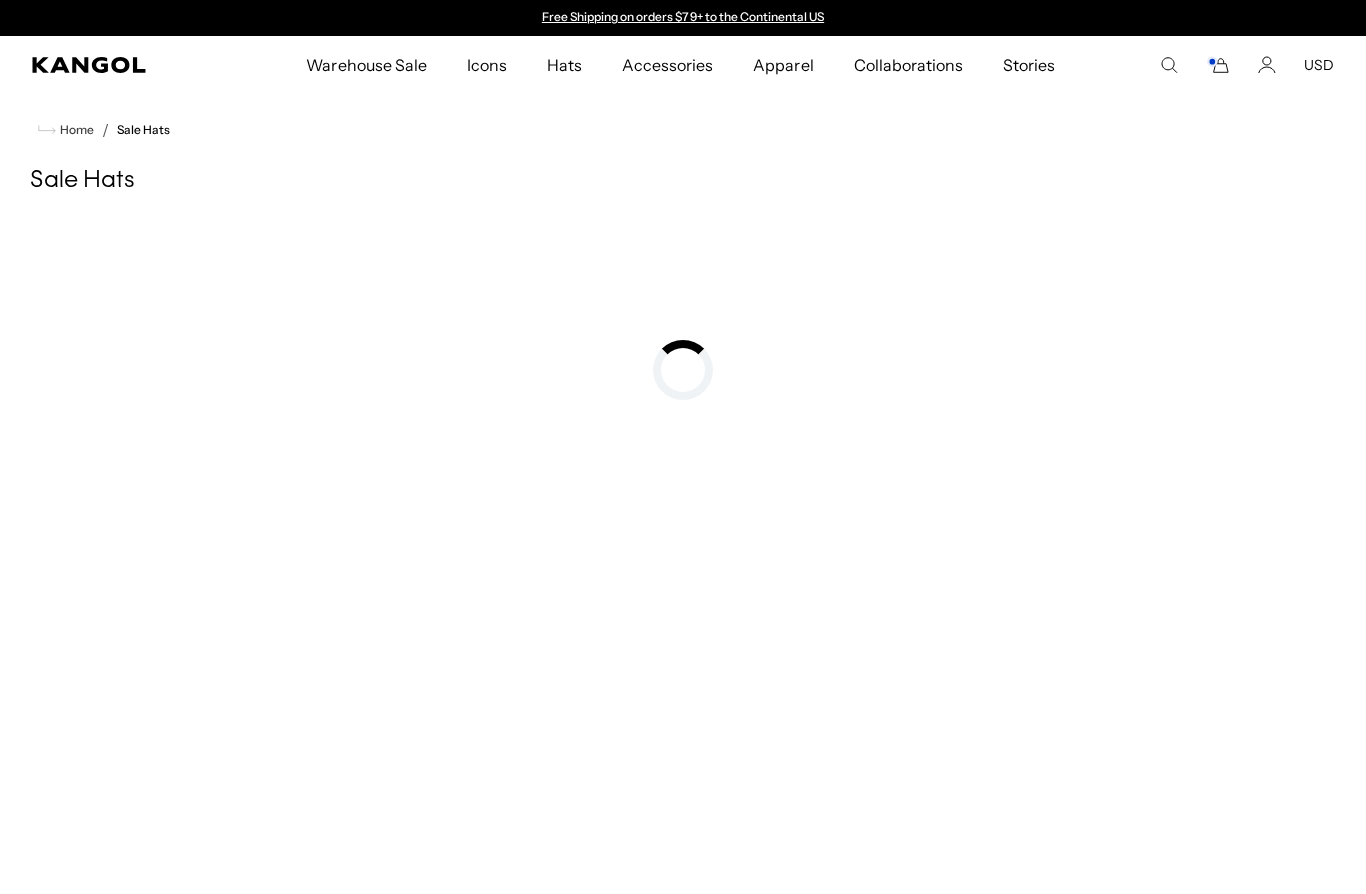 scroll, scrollTop: 0, scrollLeft: 0, axis: both 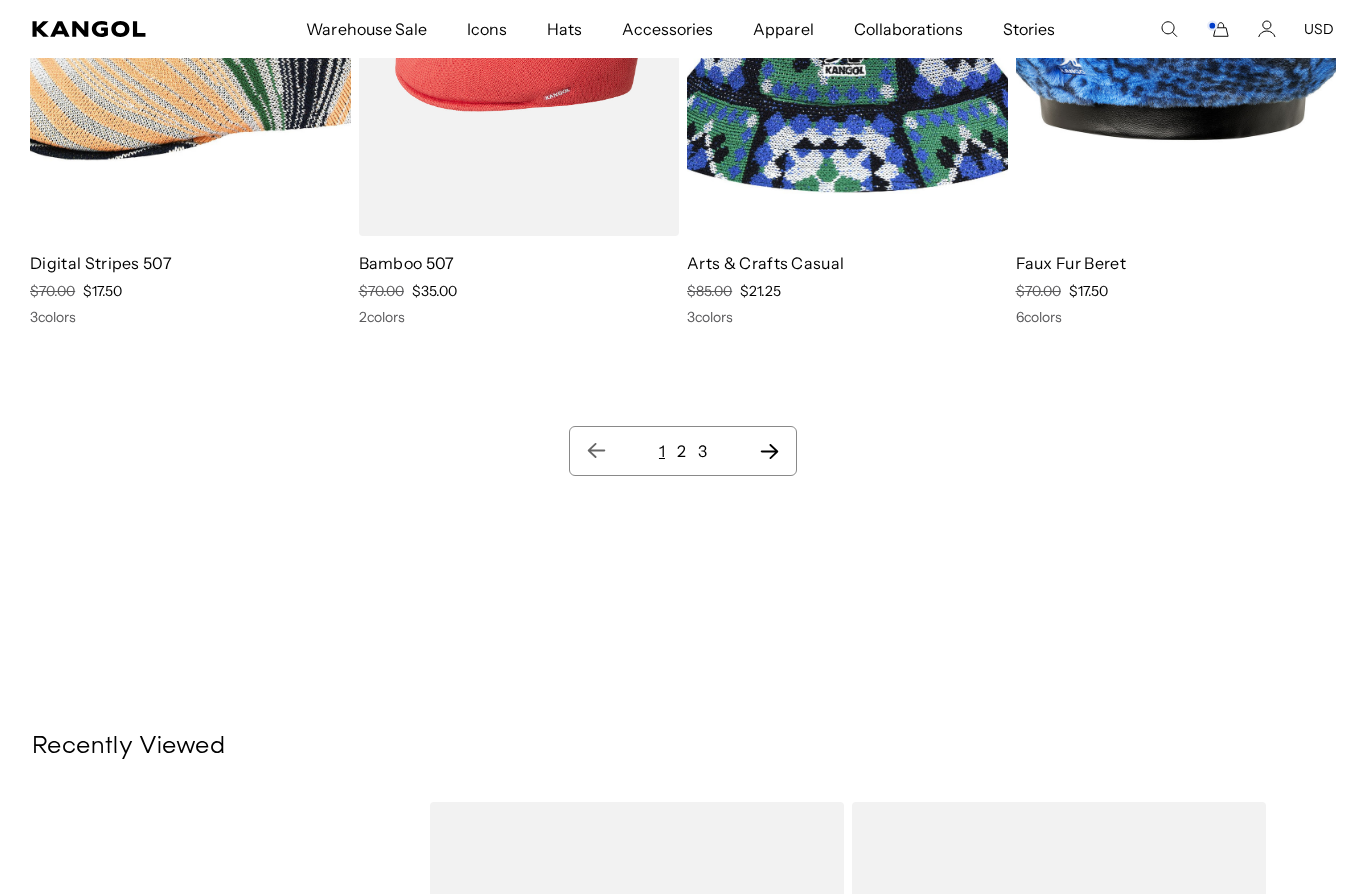 click 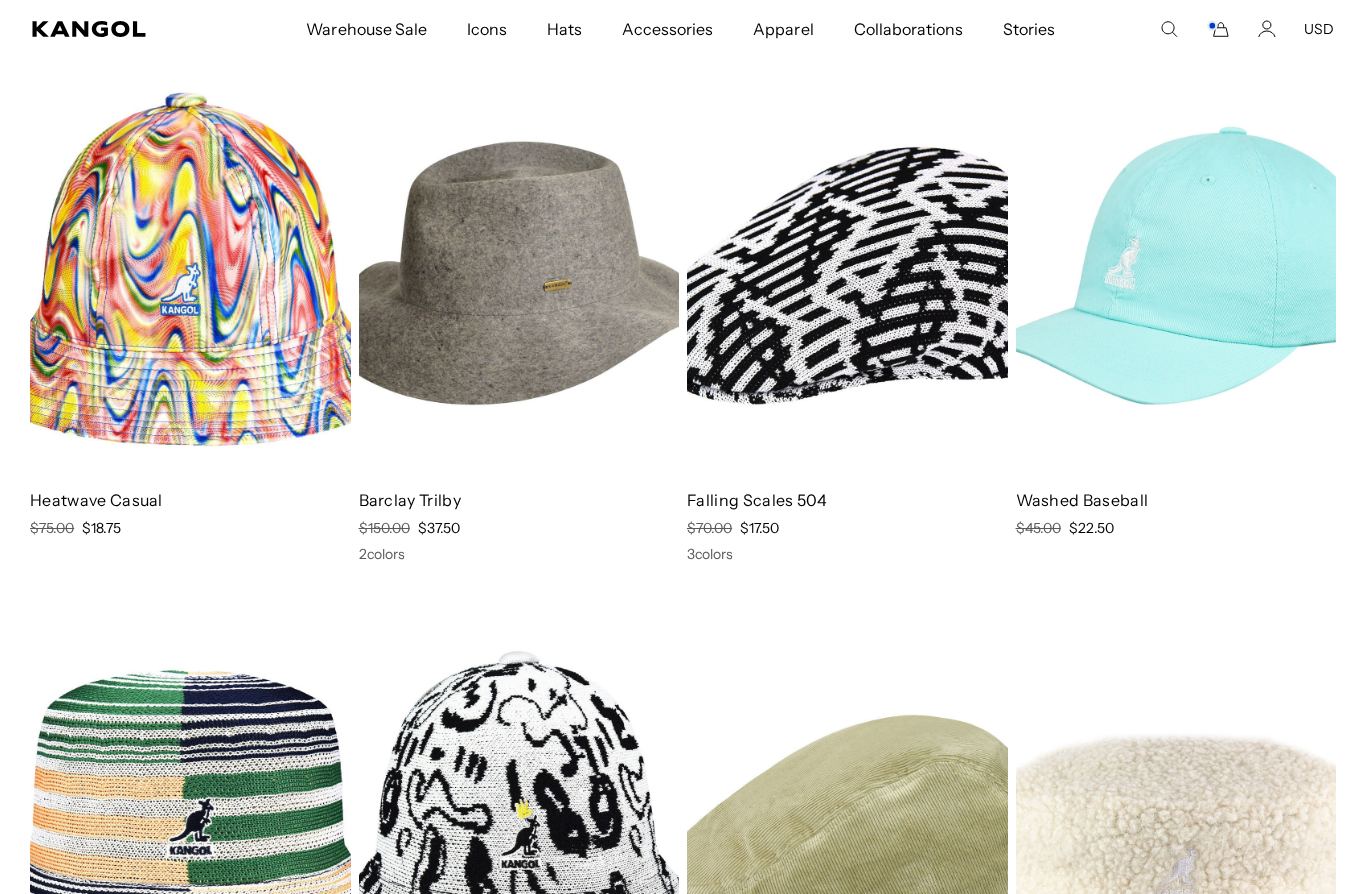 click at bounding box center [0, 0] 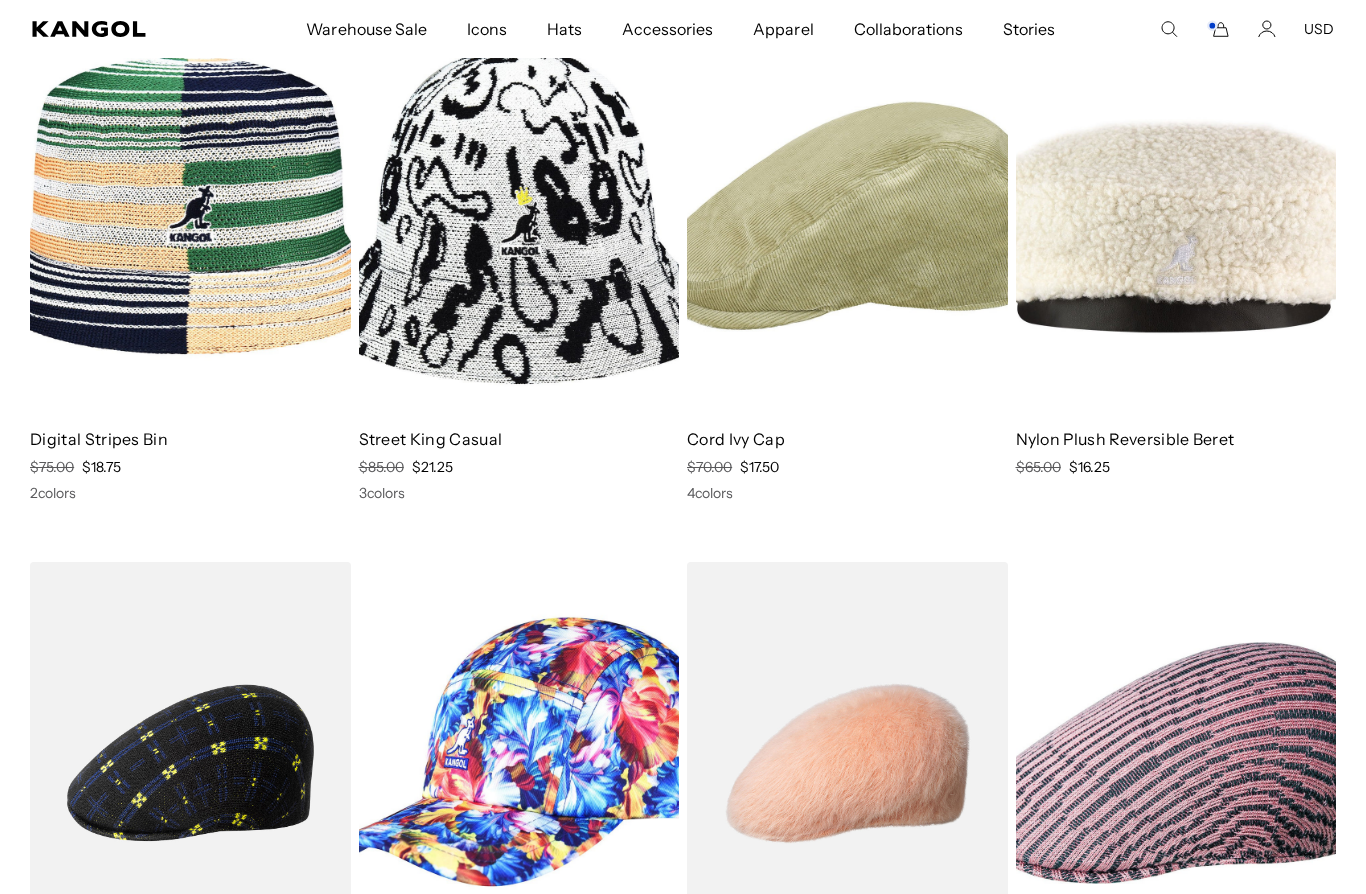 scroll, scrollTop: 5741, scrollLeft: 0, axis: vertical 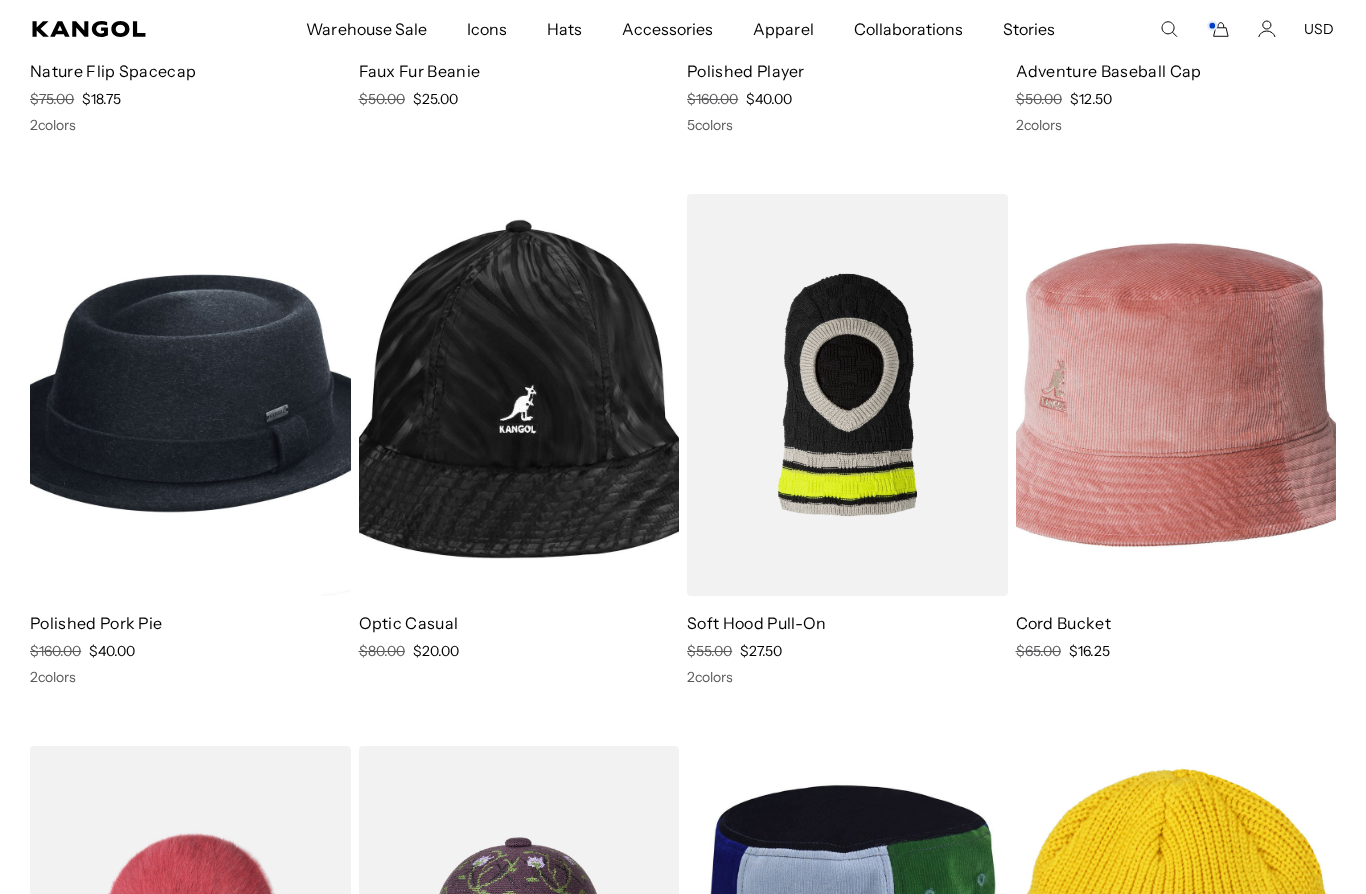 click at bounding box center [0, 0] 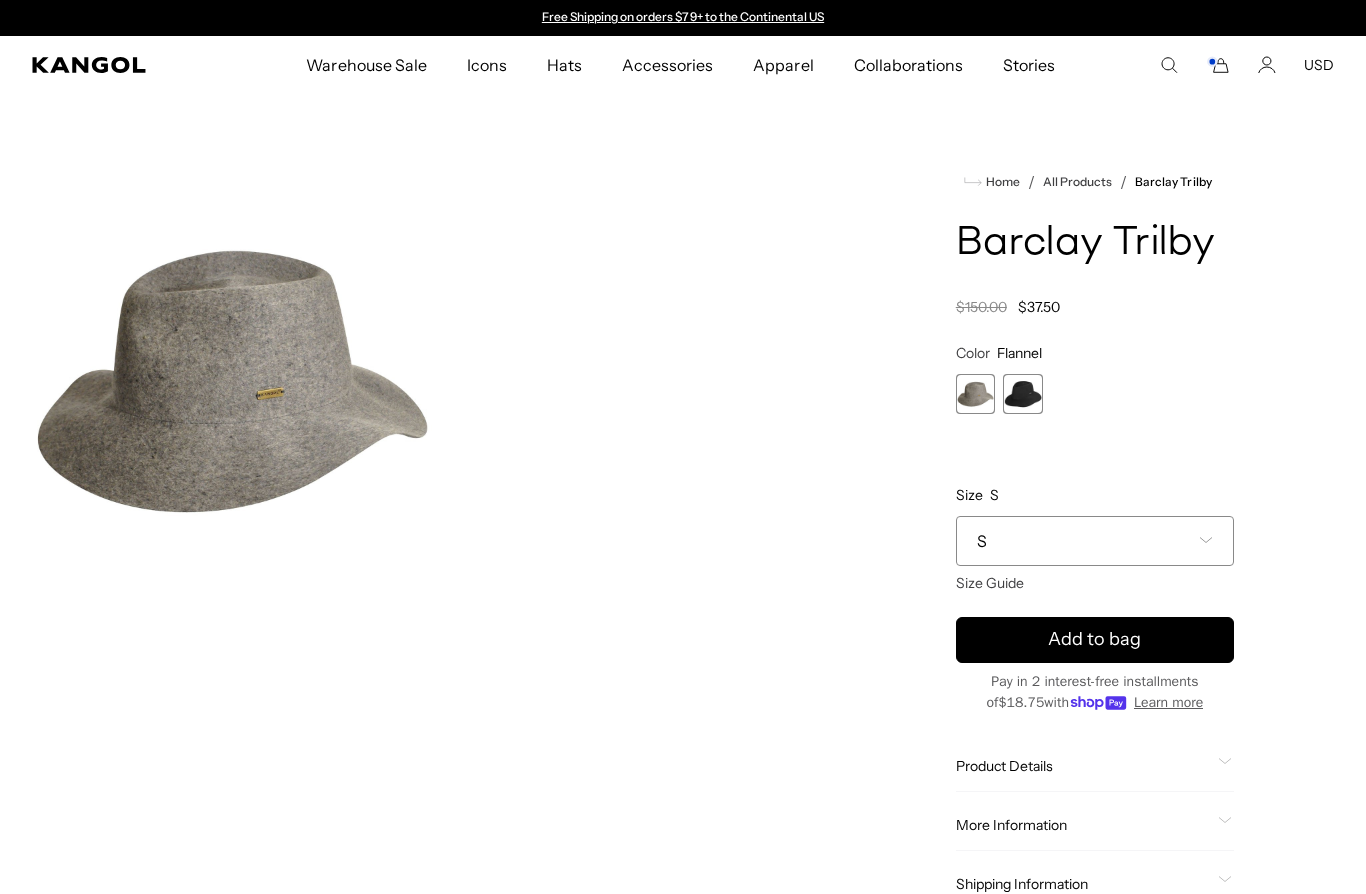 scroll, scrollTop: 0, scrollLeft: 0, axis: both 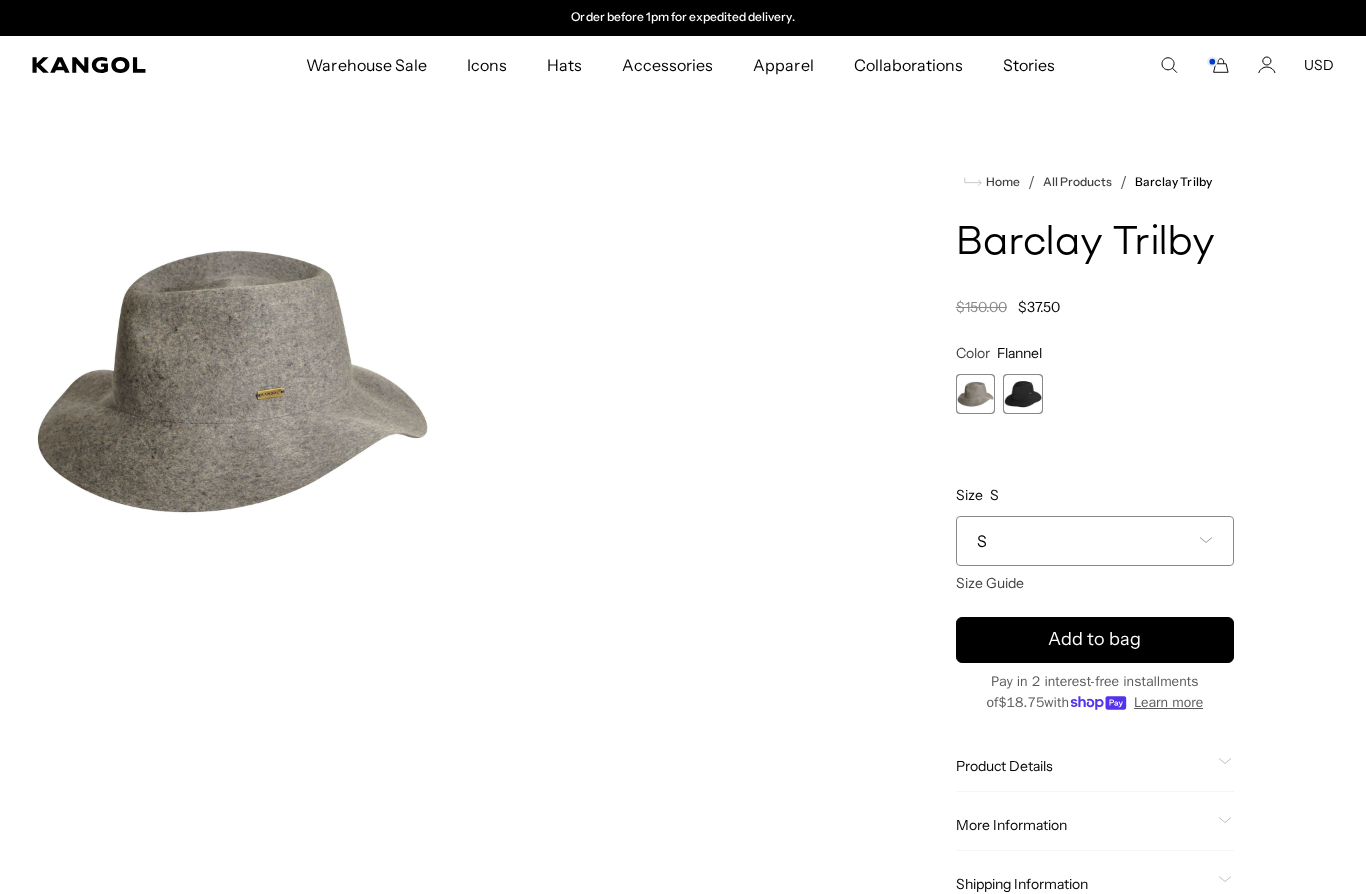 click at bounding box center [976, 394] 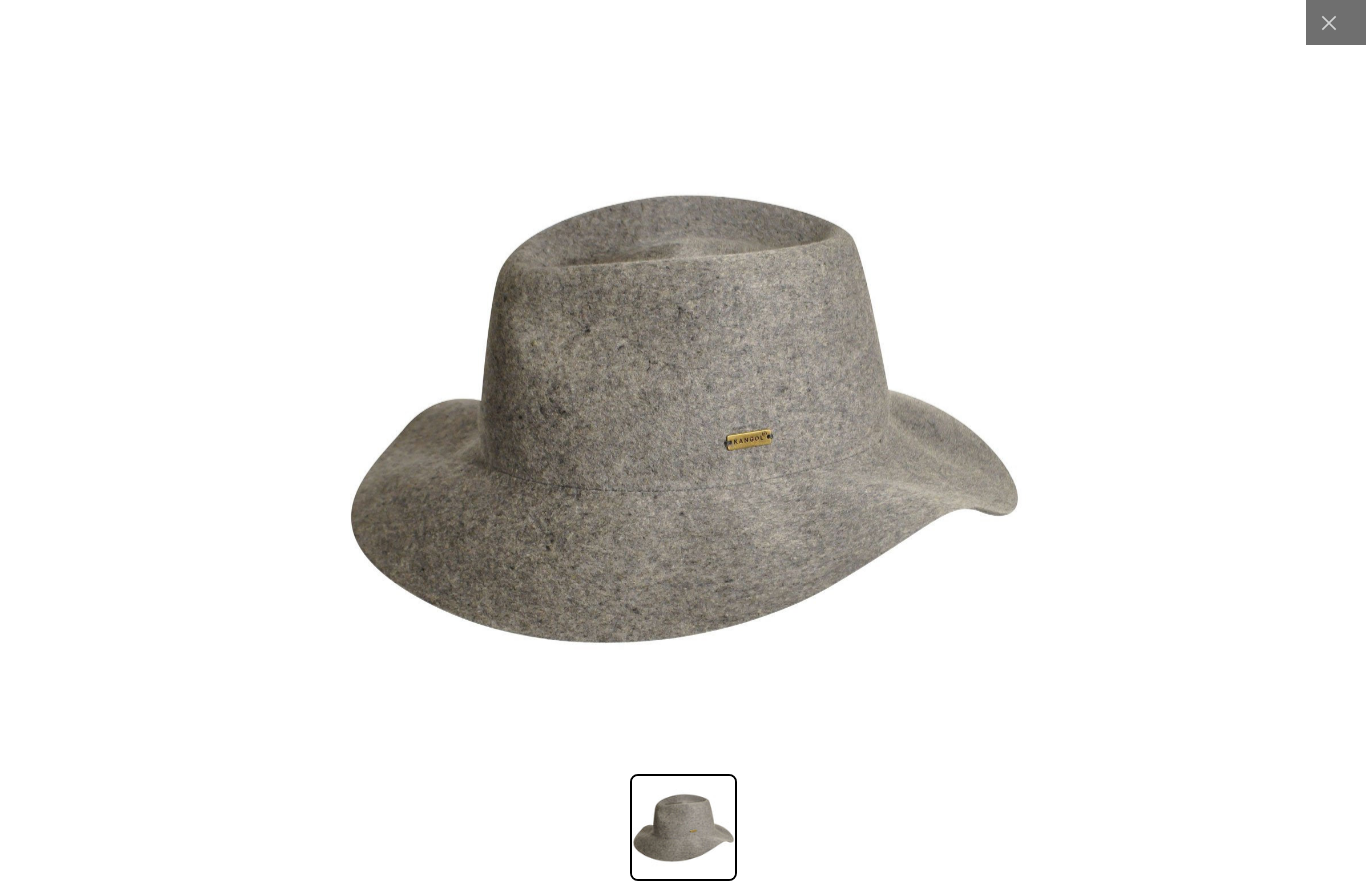 scroll, scrollTop: 0, scrollLeft: 412, axis: horizontal 